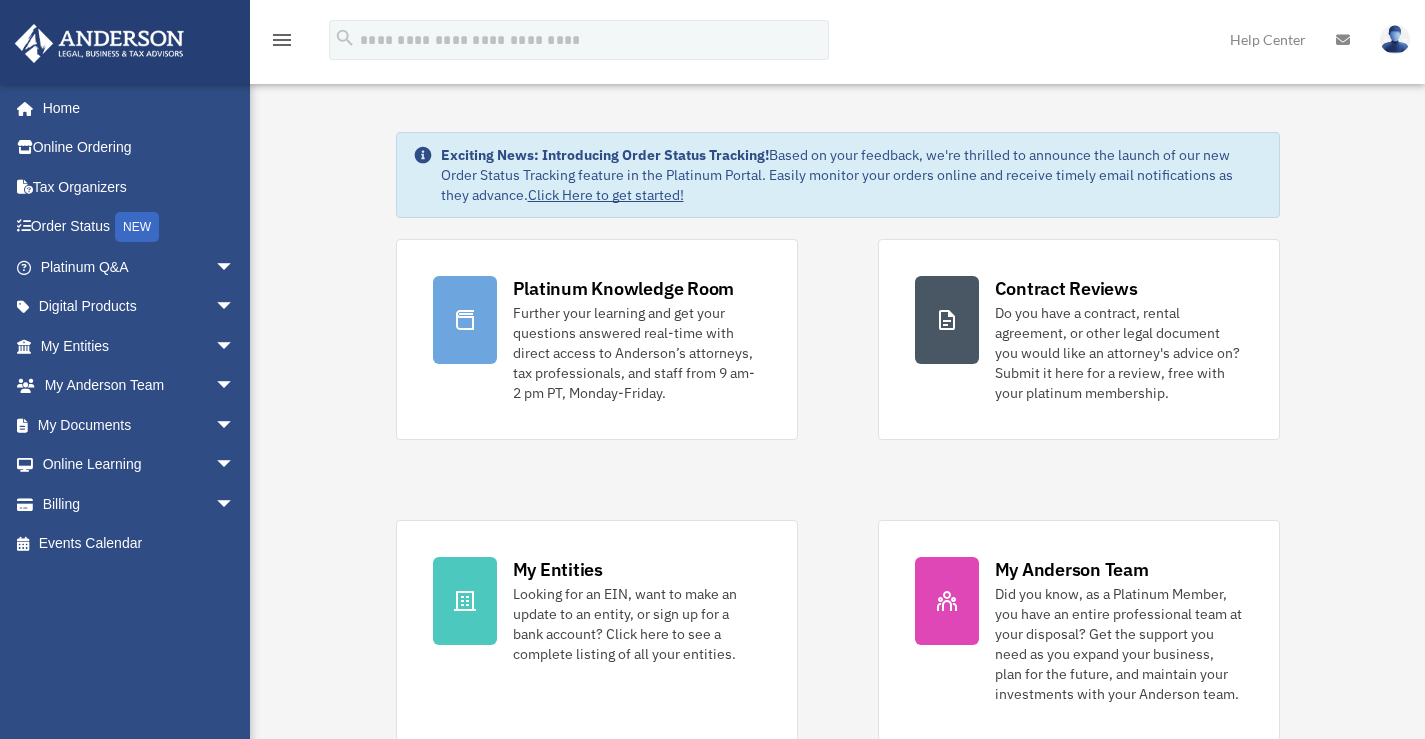 scroll, scrollTop: 0, scrollLeft: 0, axis: both 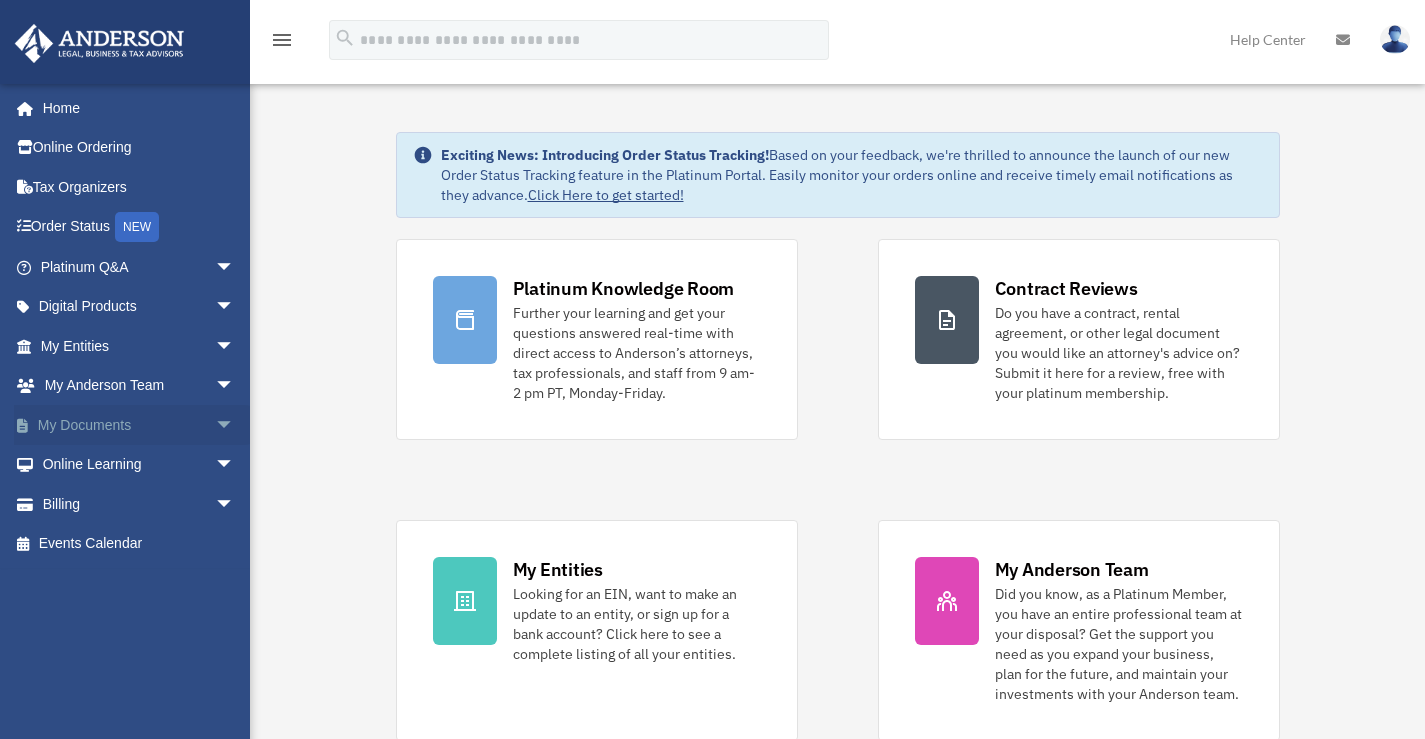 click on "My Documents arrow_drop_down" at bounding box center (139, 425) 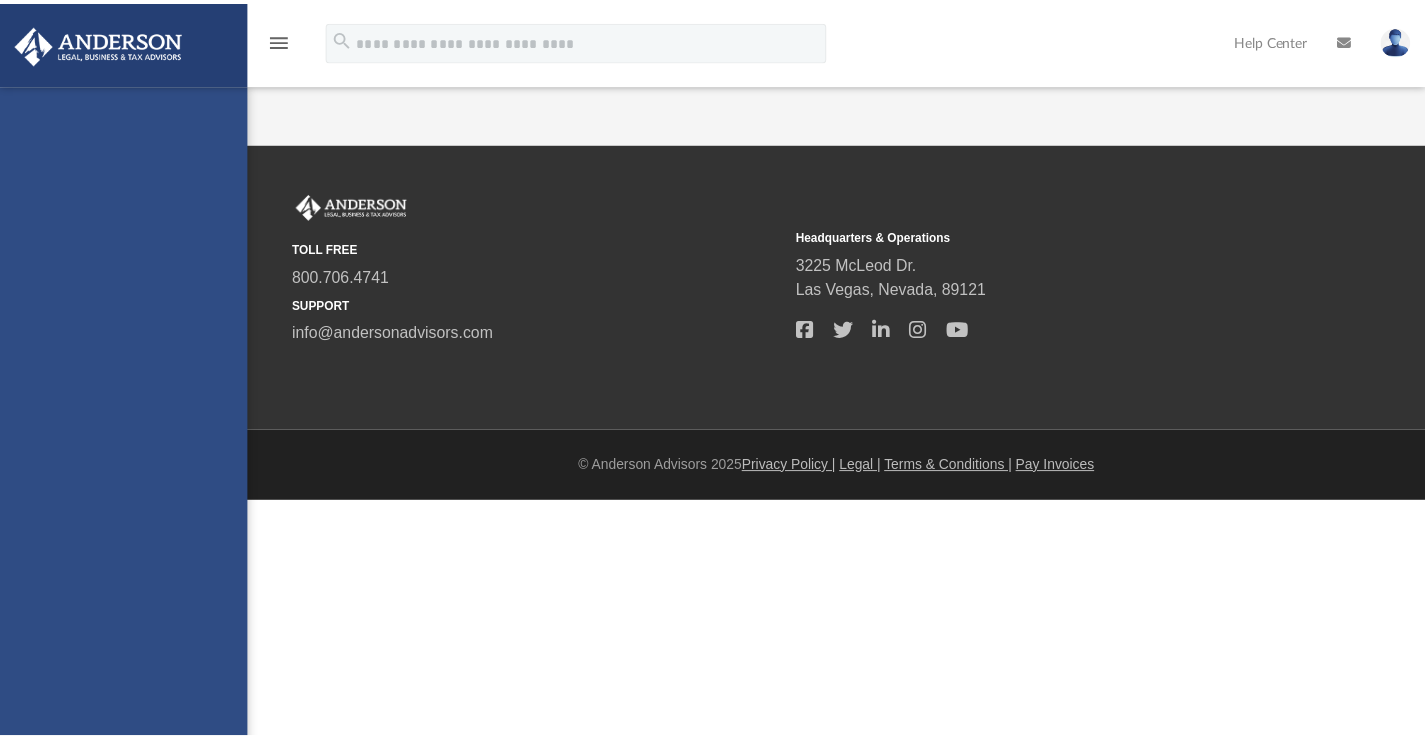 scroll, scrollTop: 0, scrollLeft: 0, axis: both 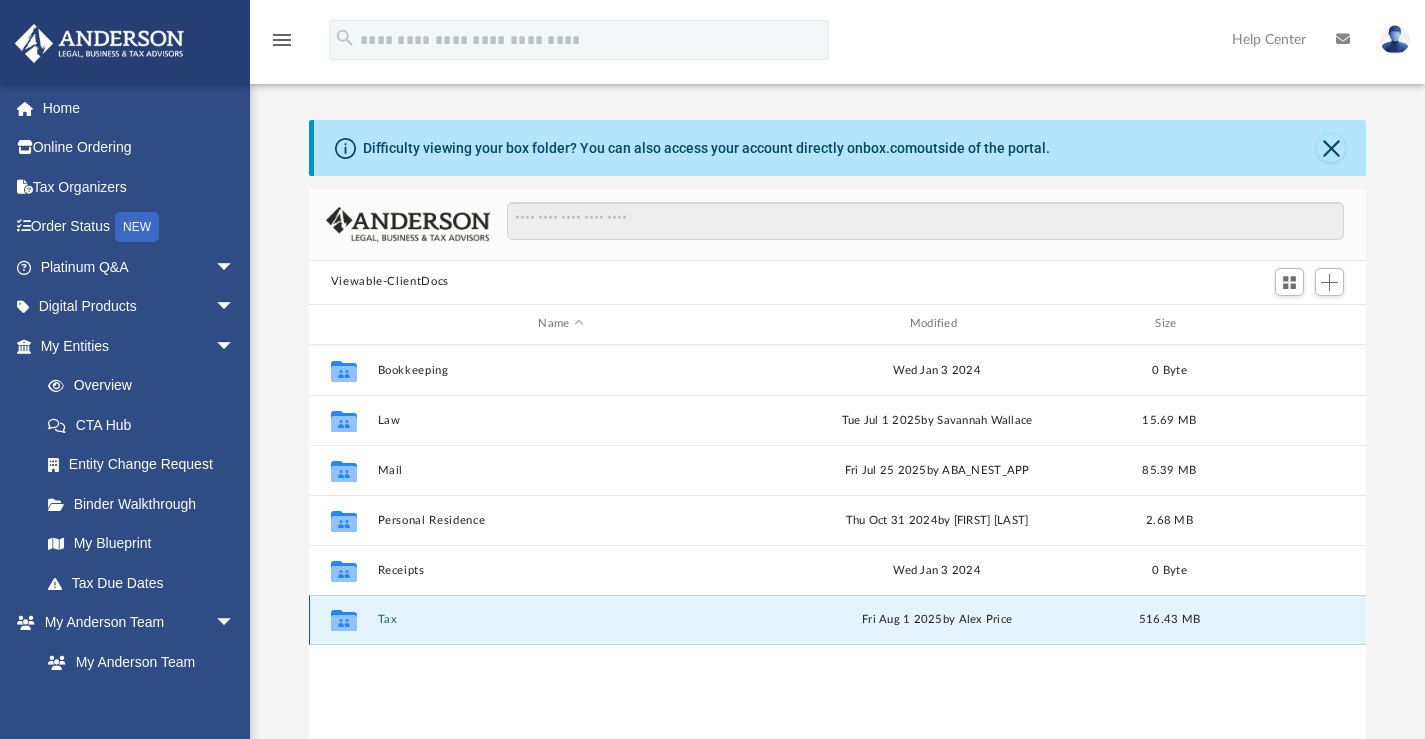 click on "Tax" at bounding box center (560, 619) 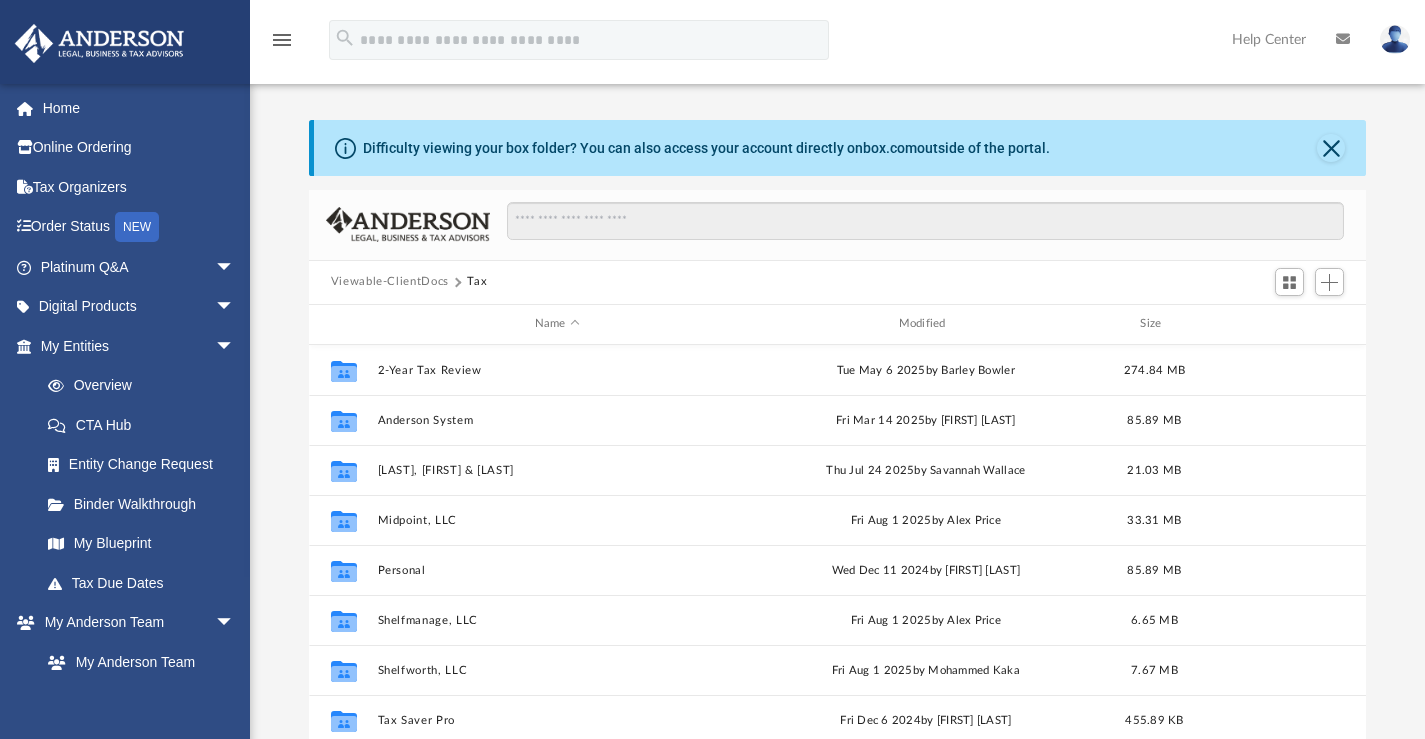 scroll, scrollTop: 36, scrollLeft: 0, axis: vertical 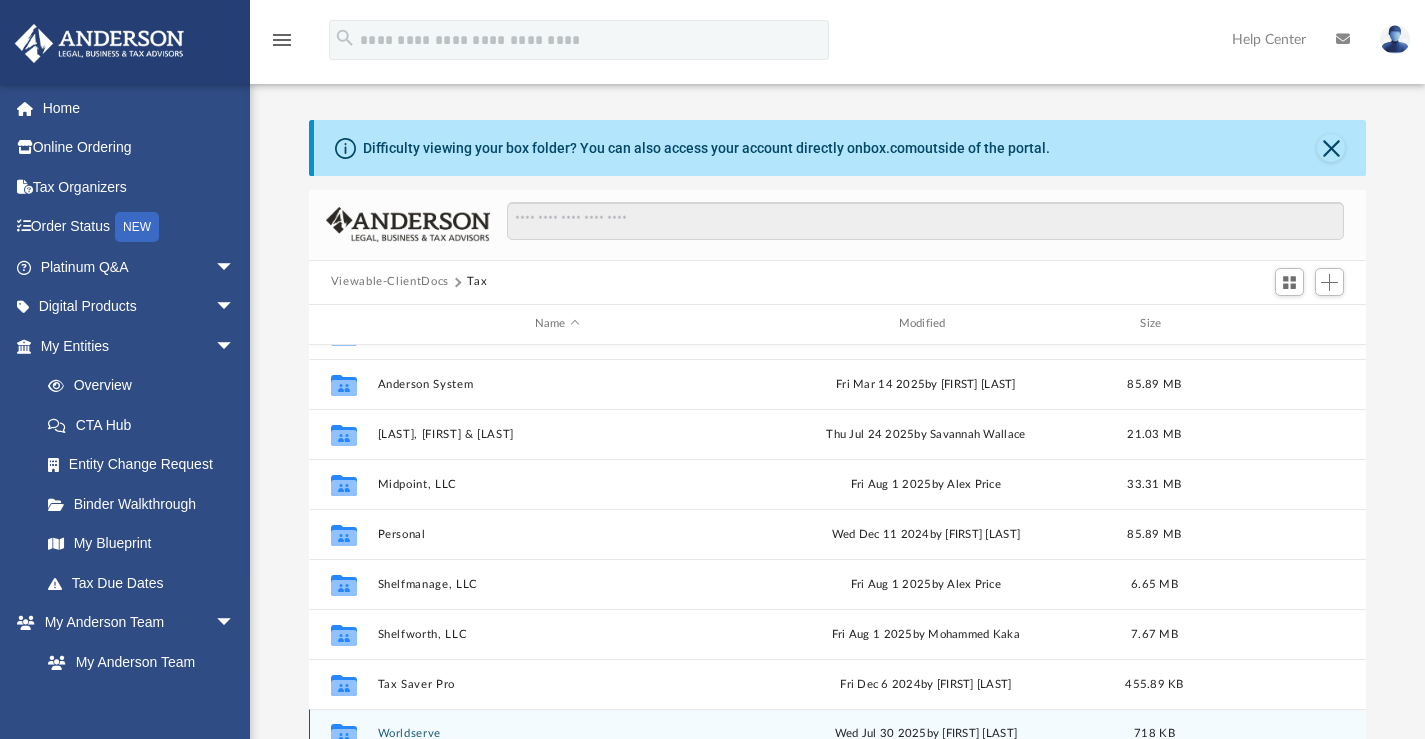 click on "Worldserve" at bounding box center [557, 733] 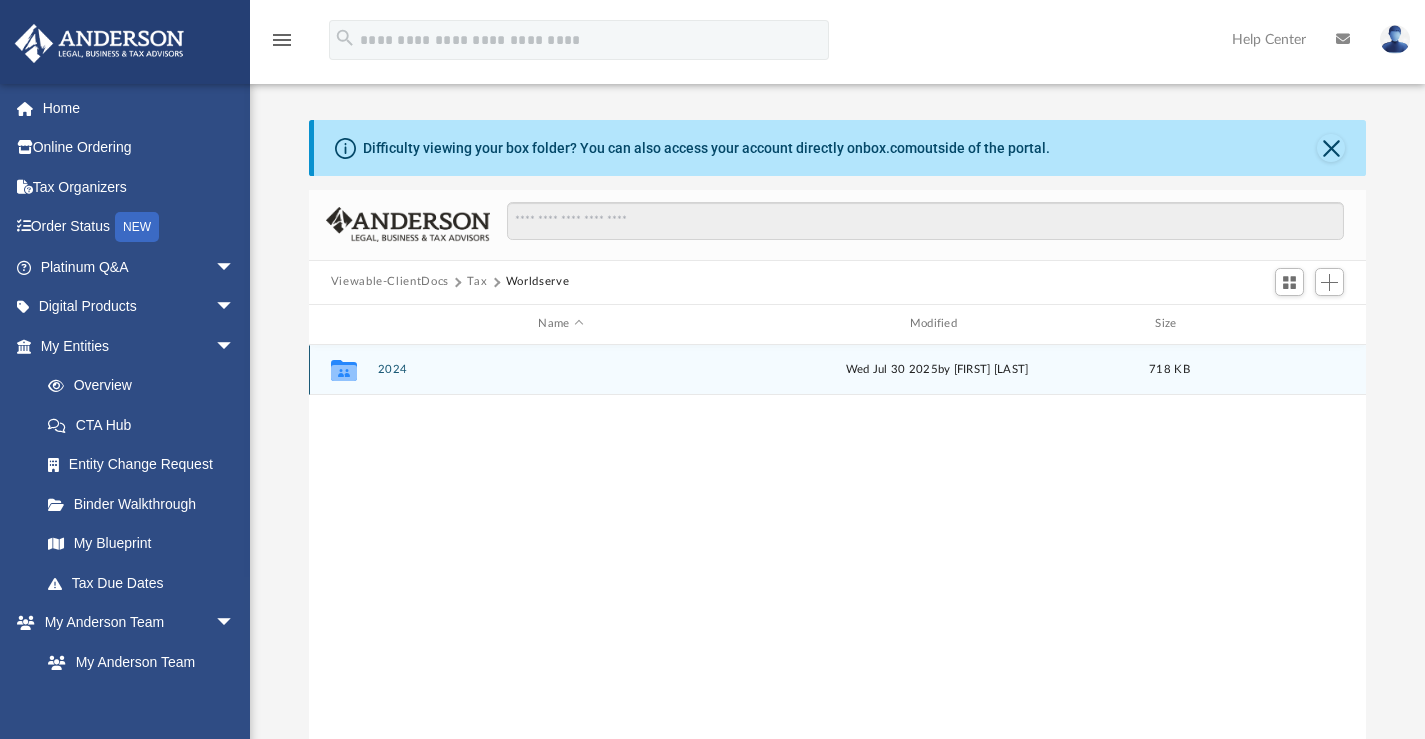 scroll, scrollTop: 19, scrollLeft: 0, axis: vertical 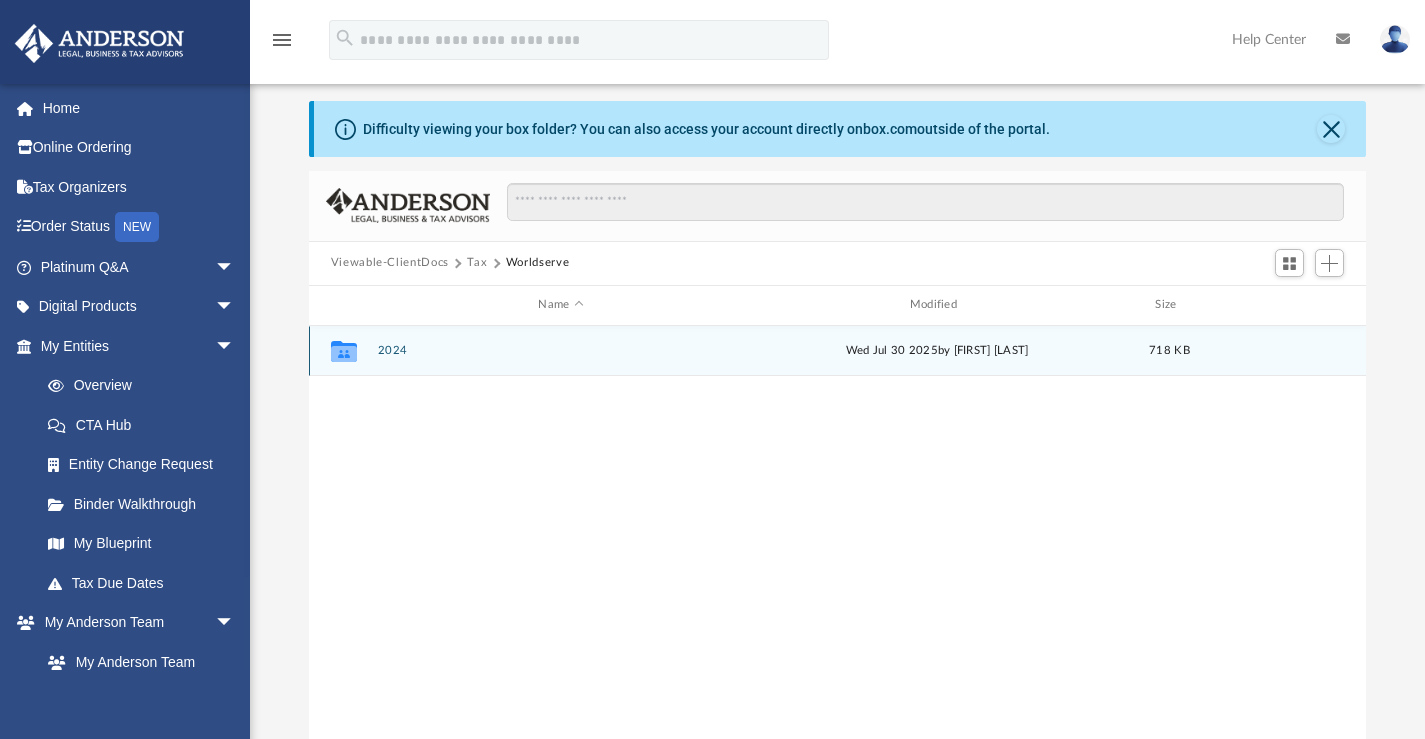 click on "Collaborated Folder 2024 Wed Jul 30 2025  by Tanya Saxon 718 KB" at bounding box center (838, 351) 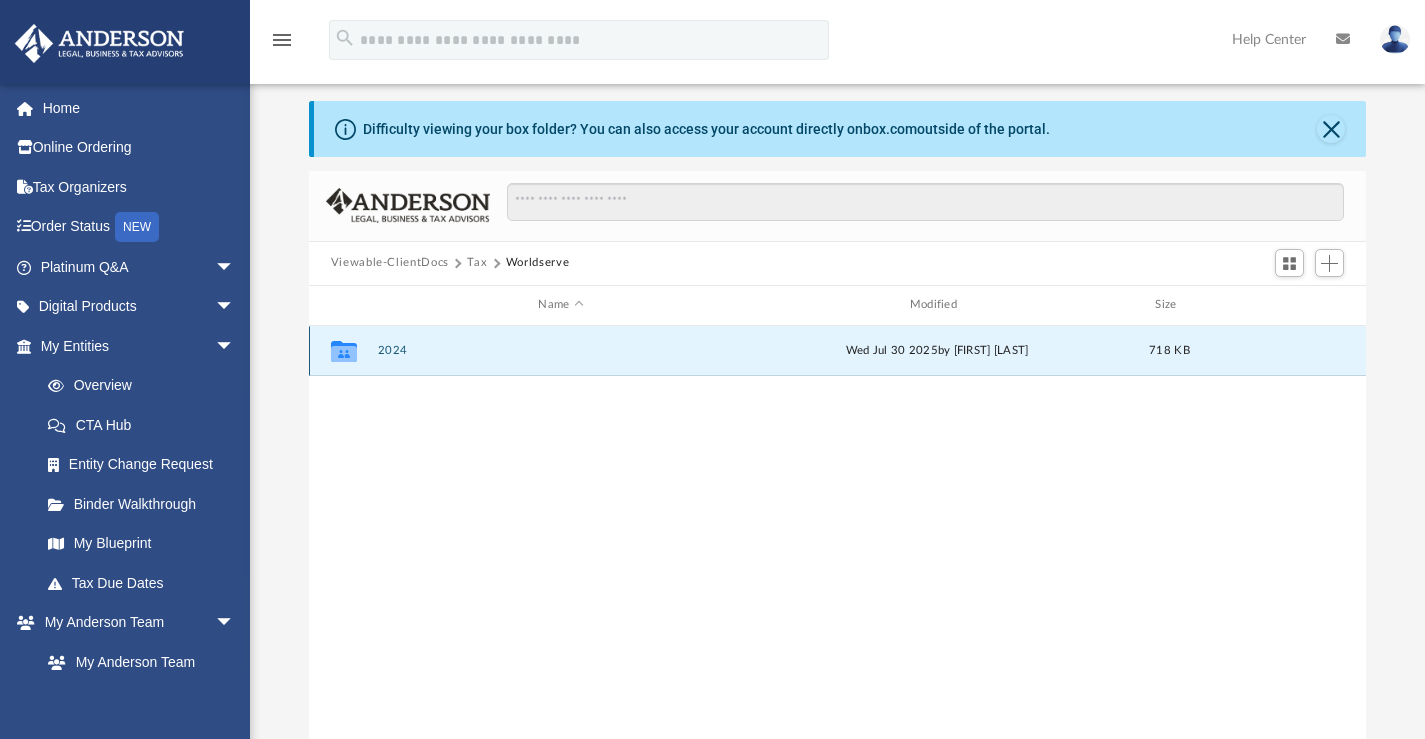 click on "2024" at bounding box center (560, 350) 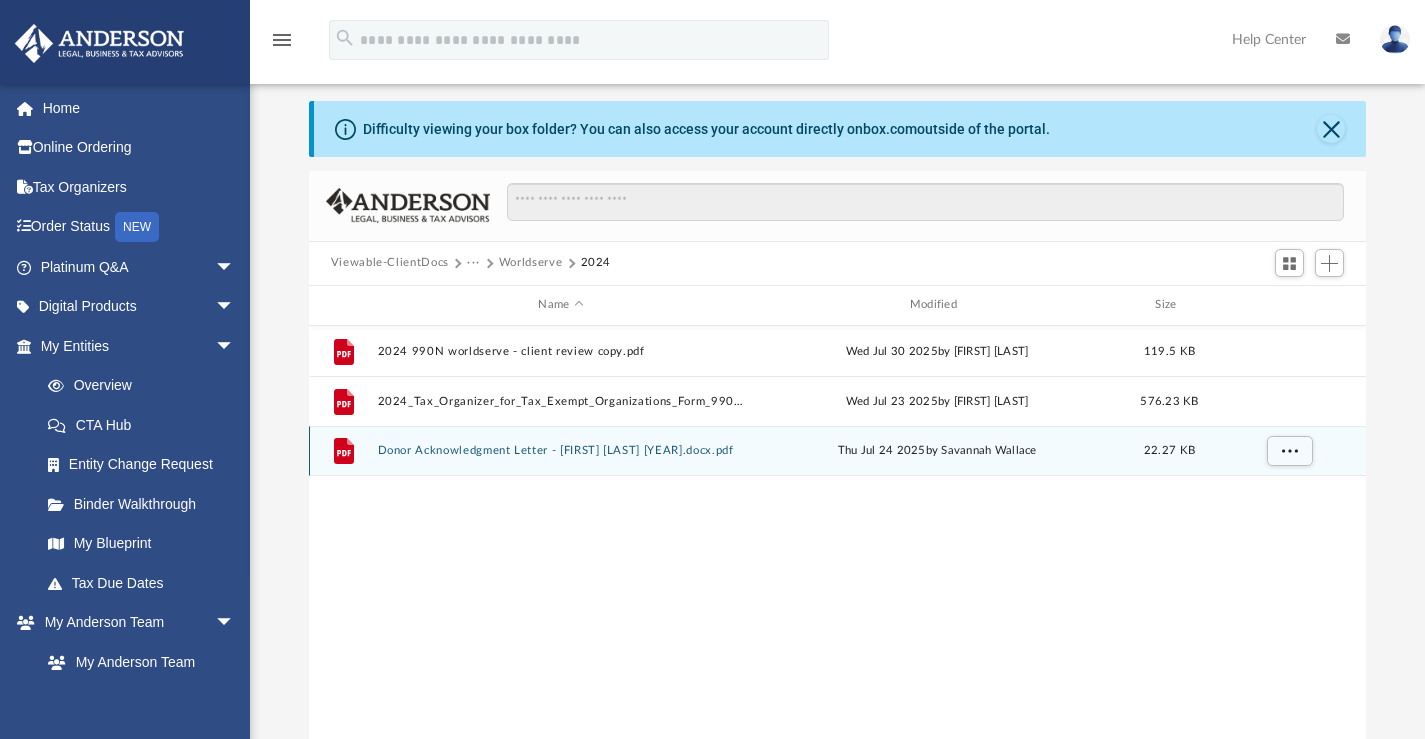 click on "File Donor Acknowledgment Letter - Sunil Arora 2024.docx.pdf Thu Jul 24 2025  by Savannah Wallace 22.27 KB" at bounding box center (838, 451) 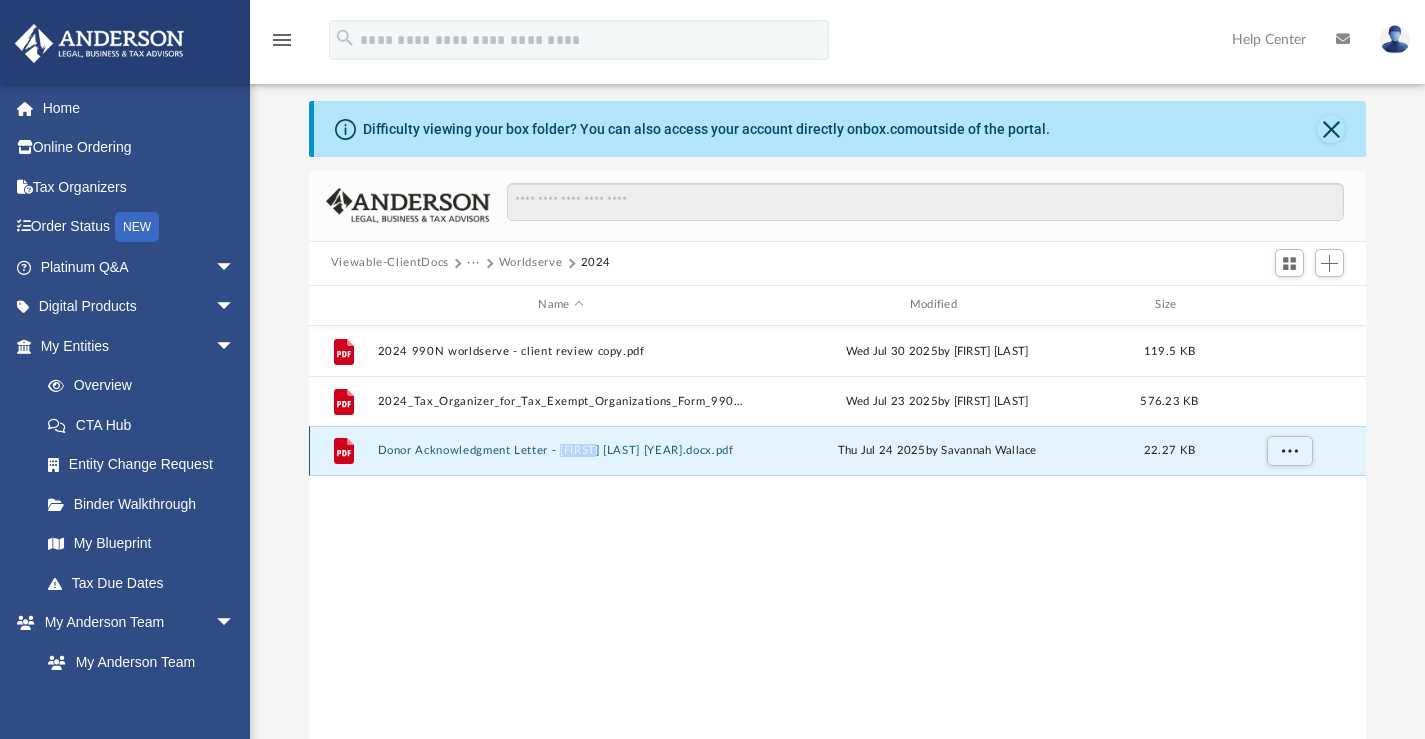 click on "File Donor Acknowledgment Letter - Sunil Arora 2024.docx.pdf Thu Jul 24 2025  by Savannah Wallace 22.27 KB" at bounding box center (838, 451) 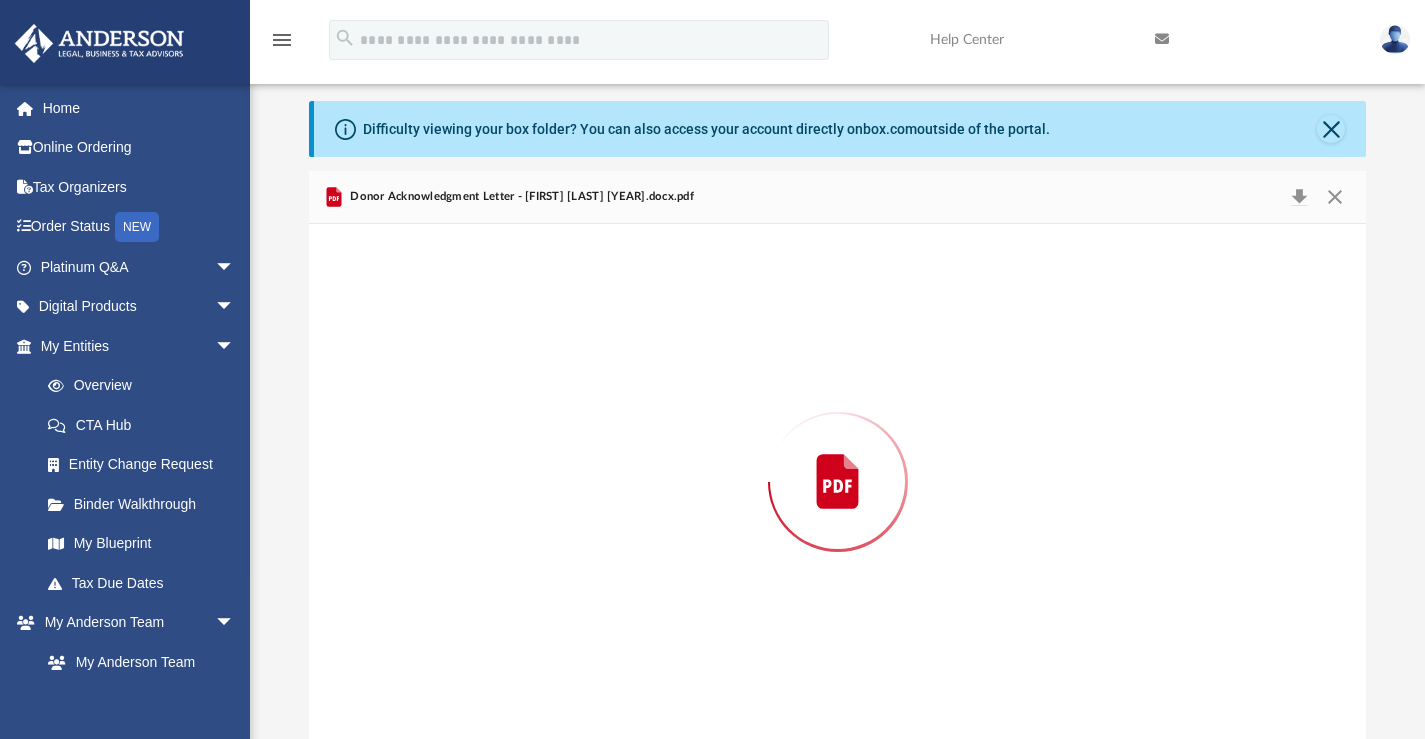 scroll, scrollTop: 20, scrollLeft: 0, axis: vertical 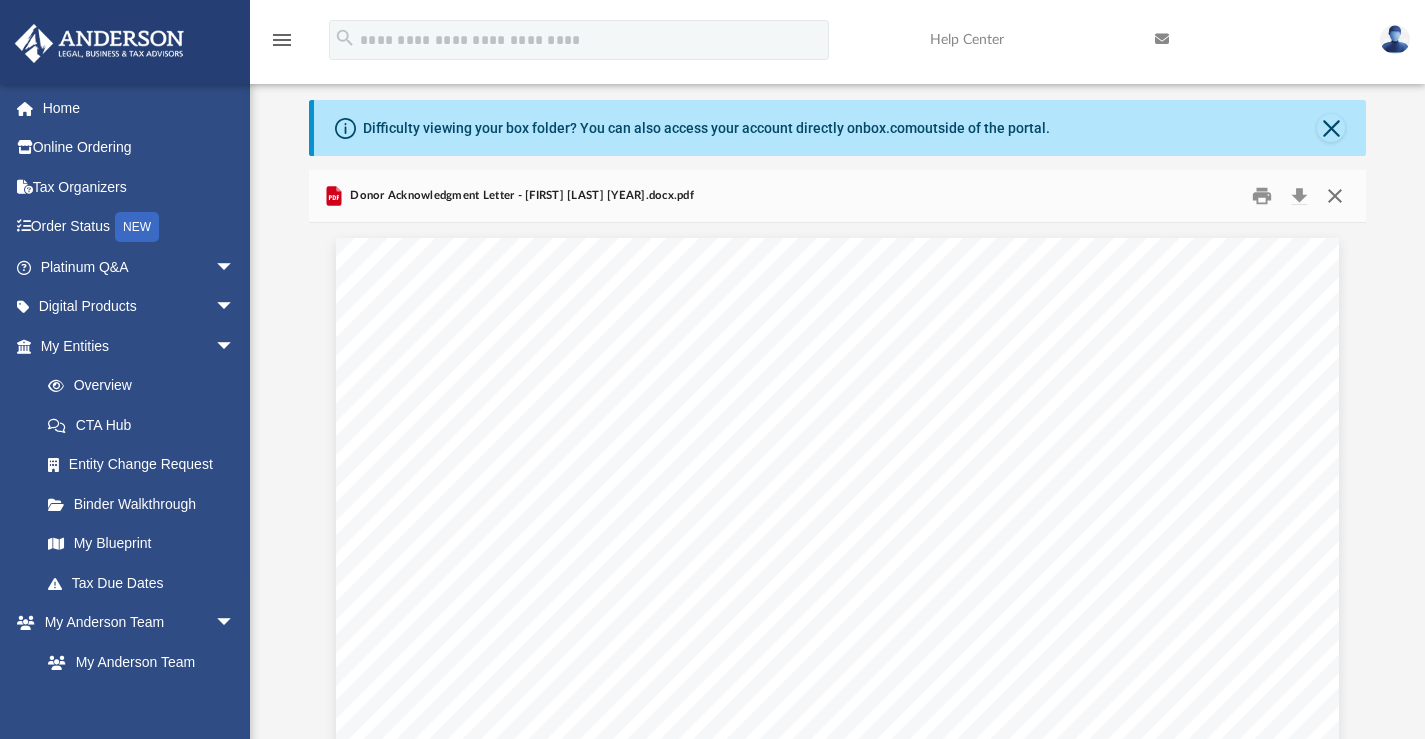 click at bounding box center [1335, 195] 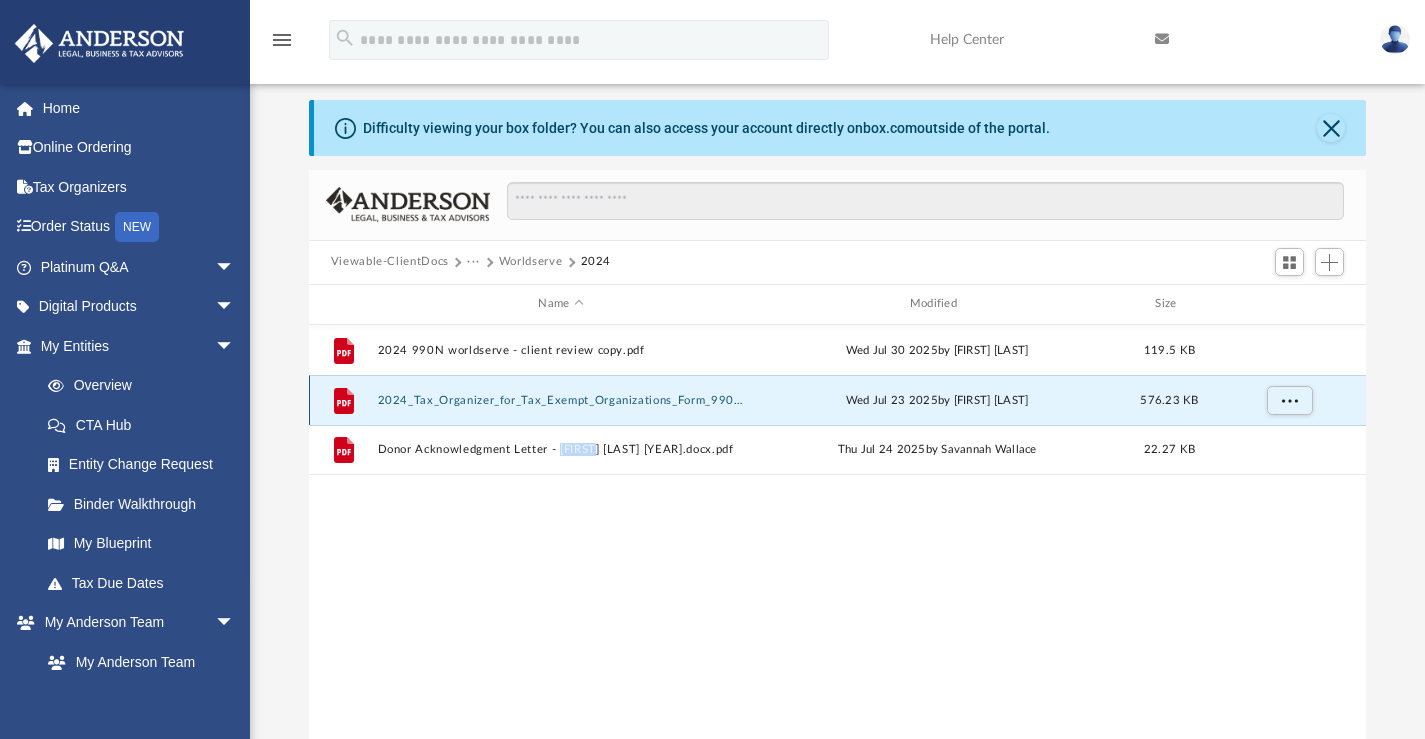 click on "2024_Tax_Organizer_for_Tax_Exempt_Organizations_Form_990___990N_Rev112172024.pdf" at bounding box center [560, 399] 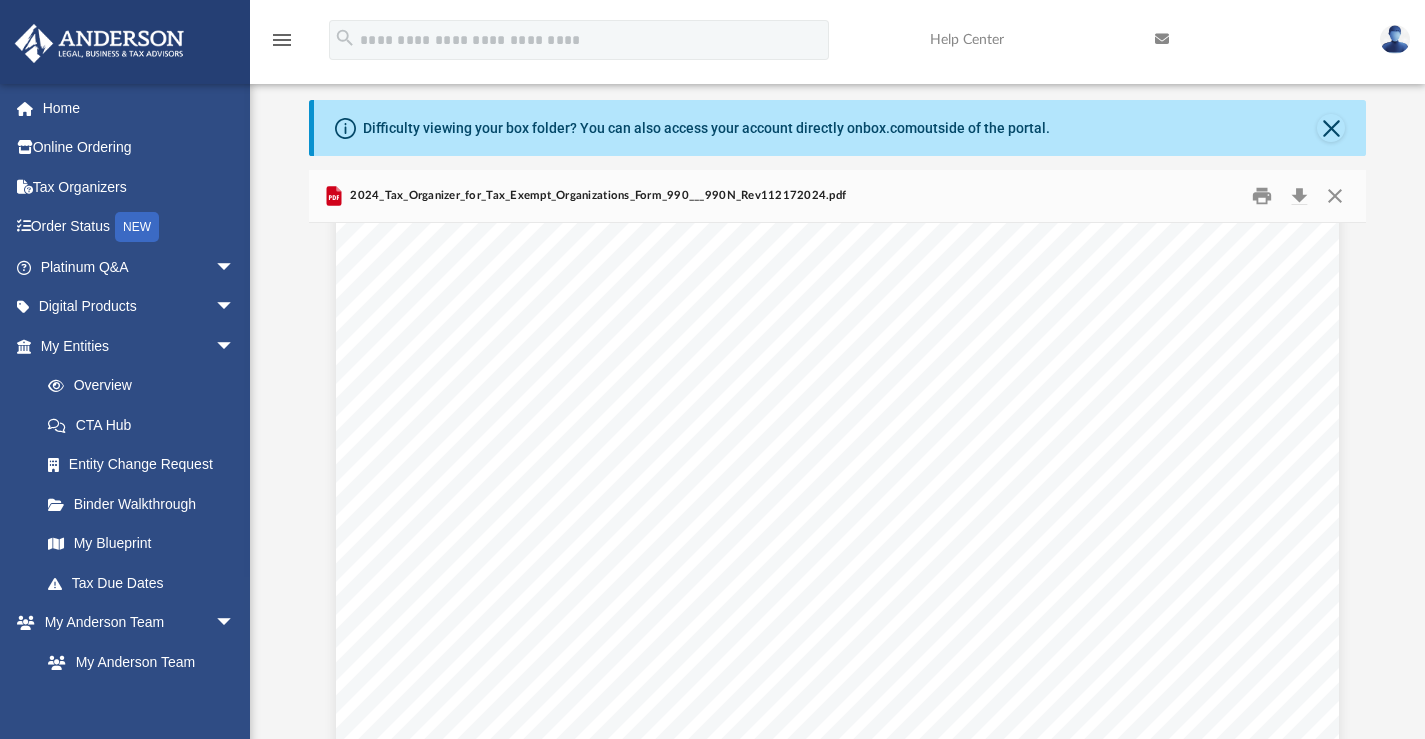 scroll, scrollTop: 0, scrollLeft: 0, axis: both 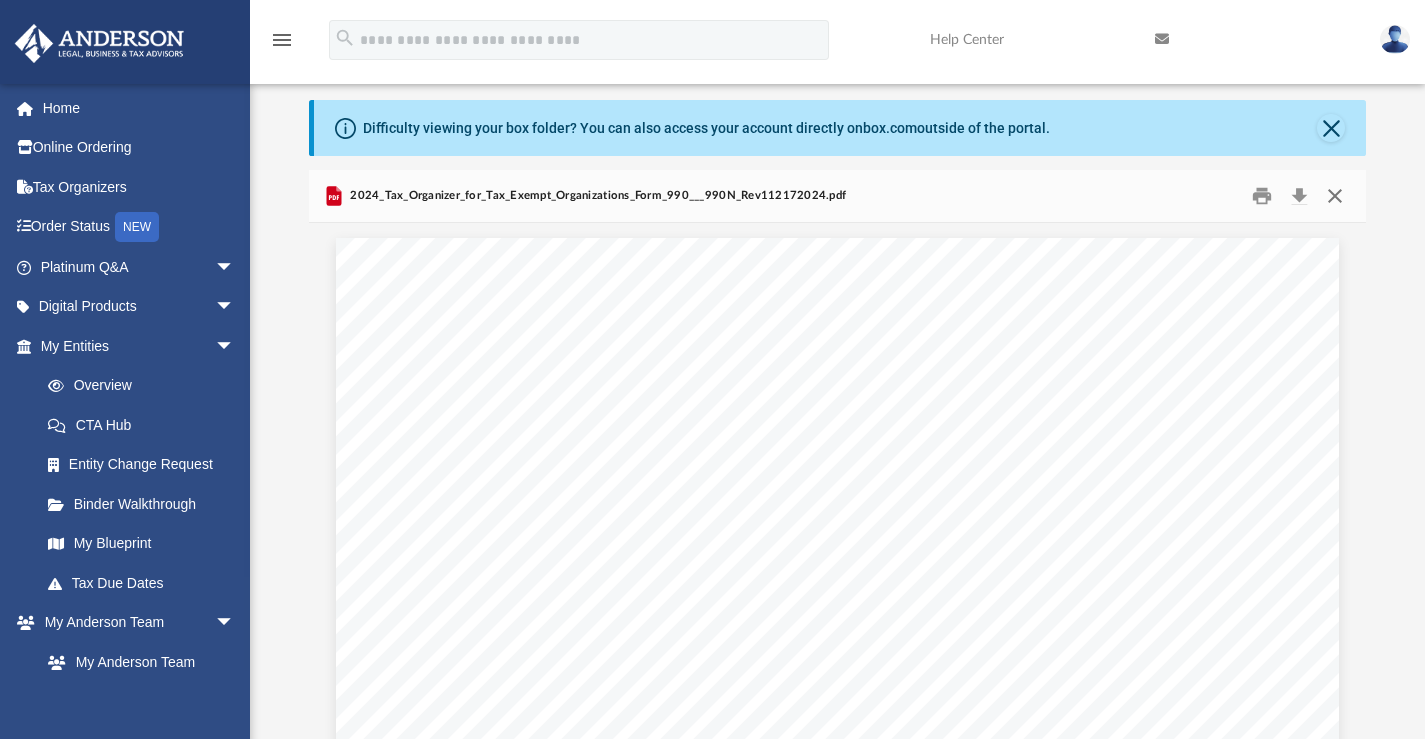 click at bounding box center (1335, 195) 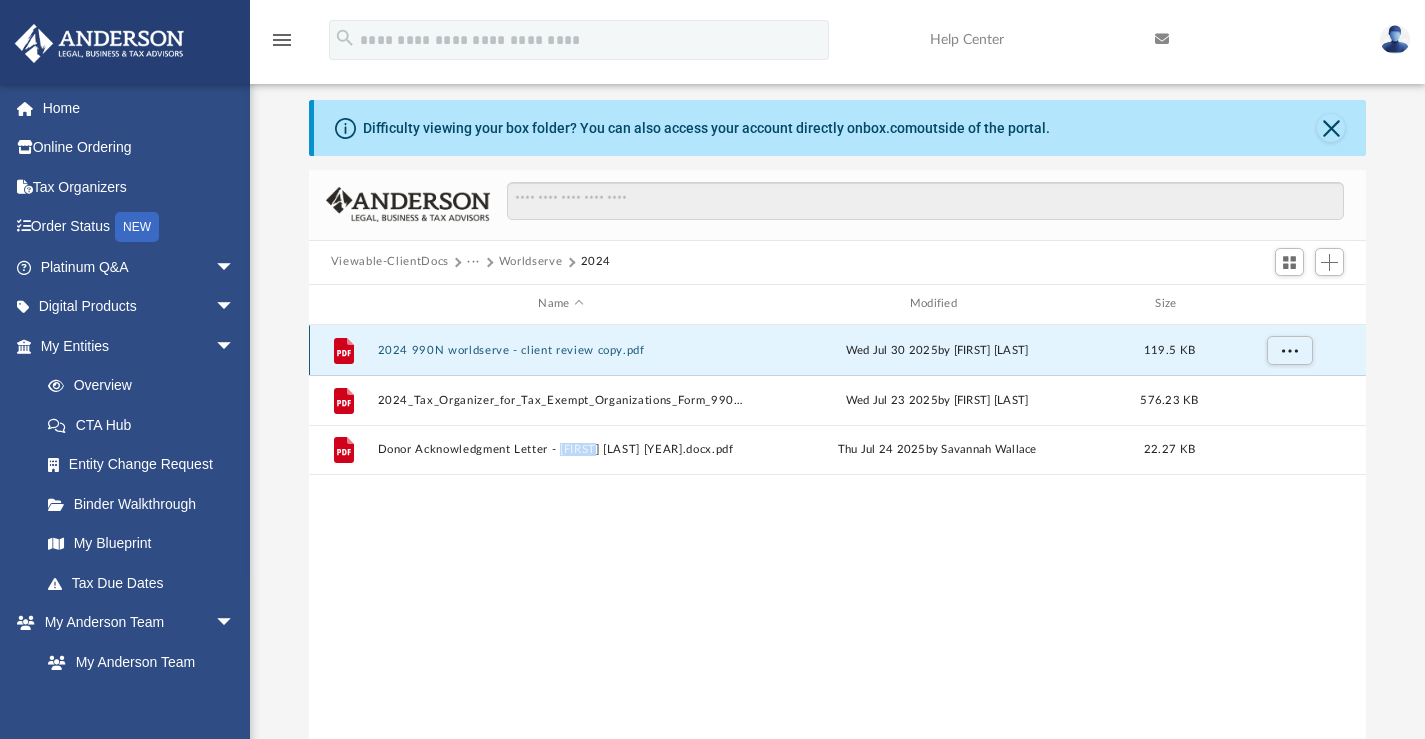 click on "2024 990N worldserve - client review copy.pdf" at bounding box center [560, 349] 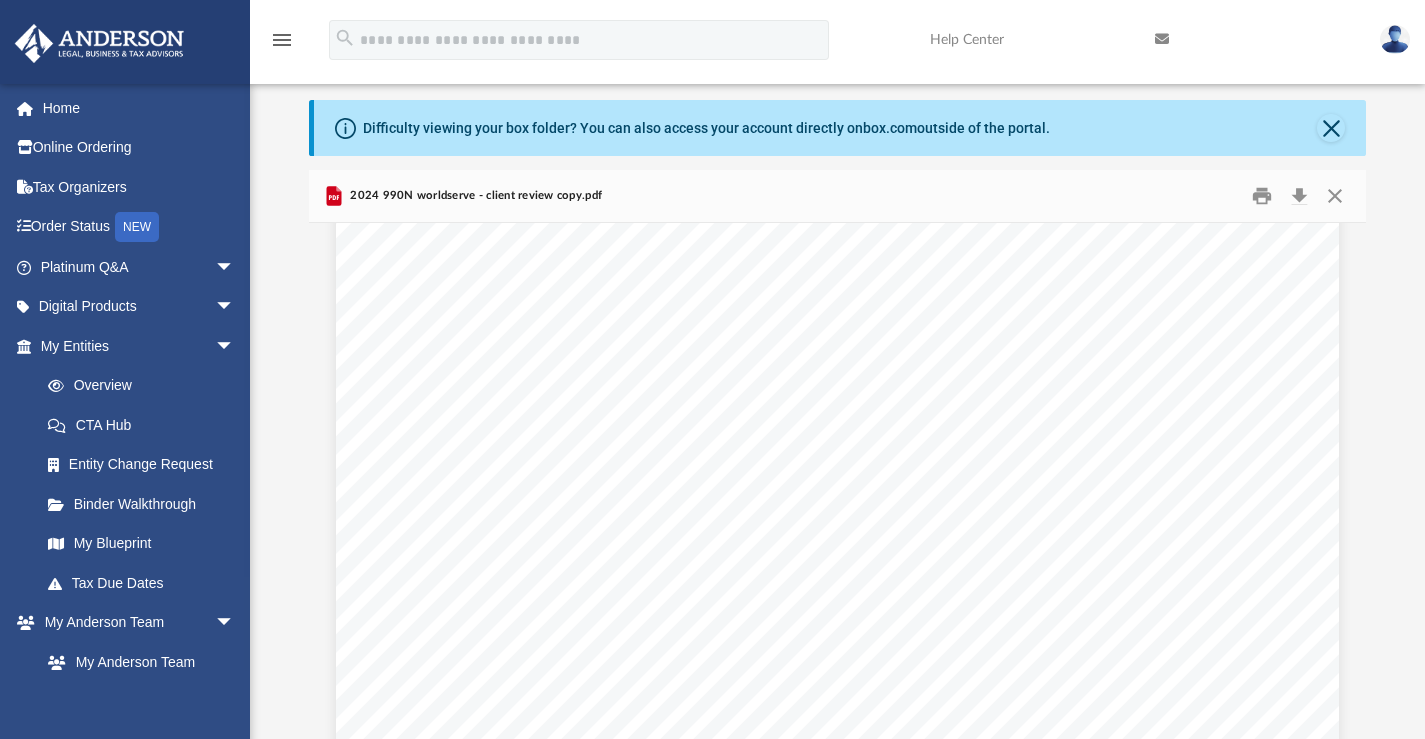 scroll, scrollTop: 5328, scrollLeft: 0, axis: vertical 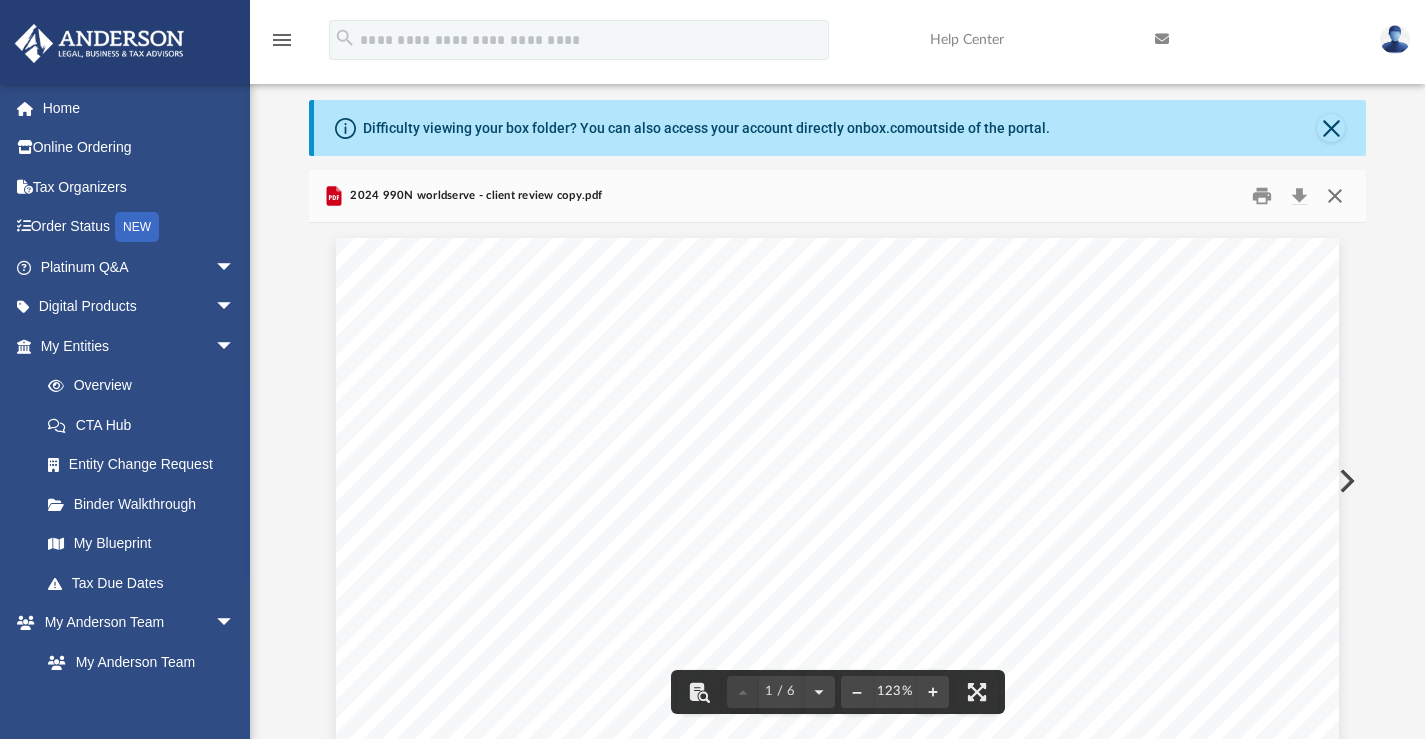 click at bounding box center (1335, 195) 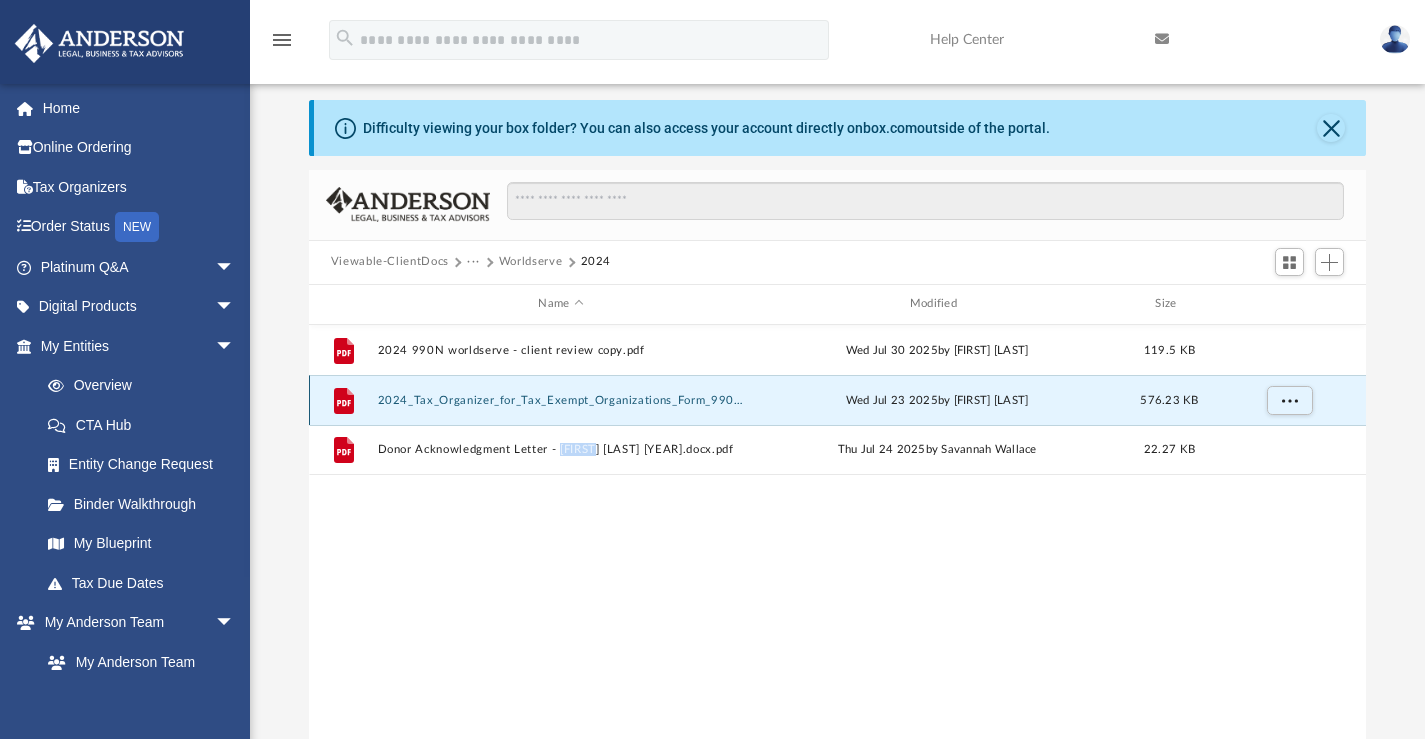 click on "2024_Tax_Organizer_for_Tax_Exempt_Organizations_Form_990___990N_Rev112172024.pdf" at bounding box center (560, 399) 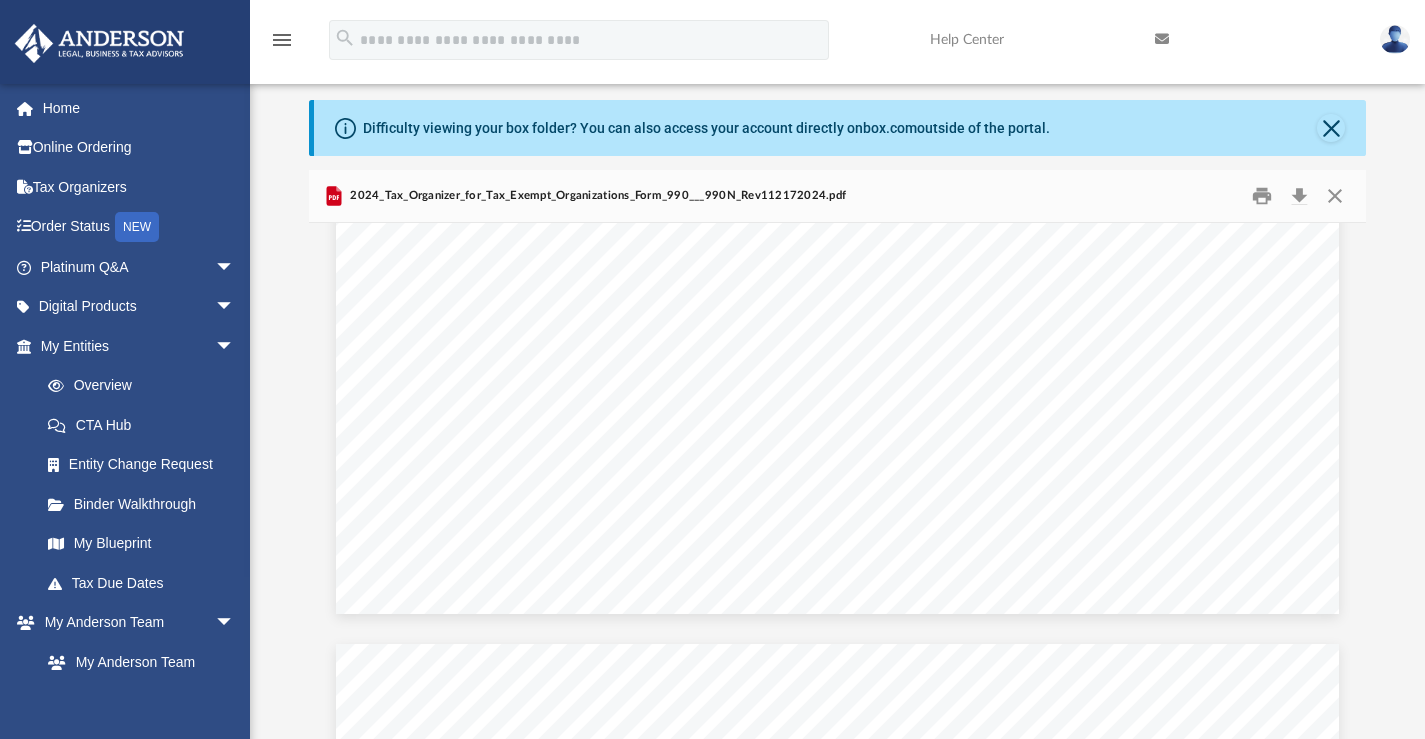 scroll, scrollTop: 0, scrollLeft: 0, axis: both 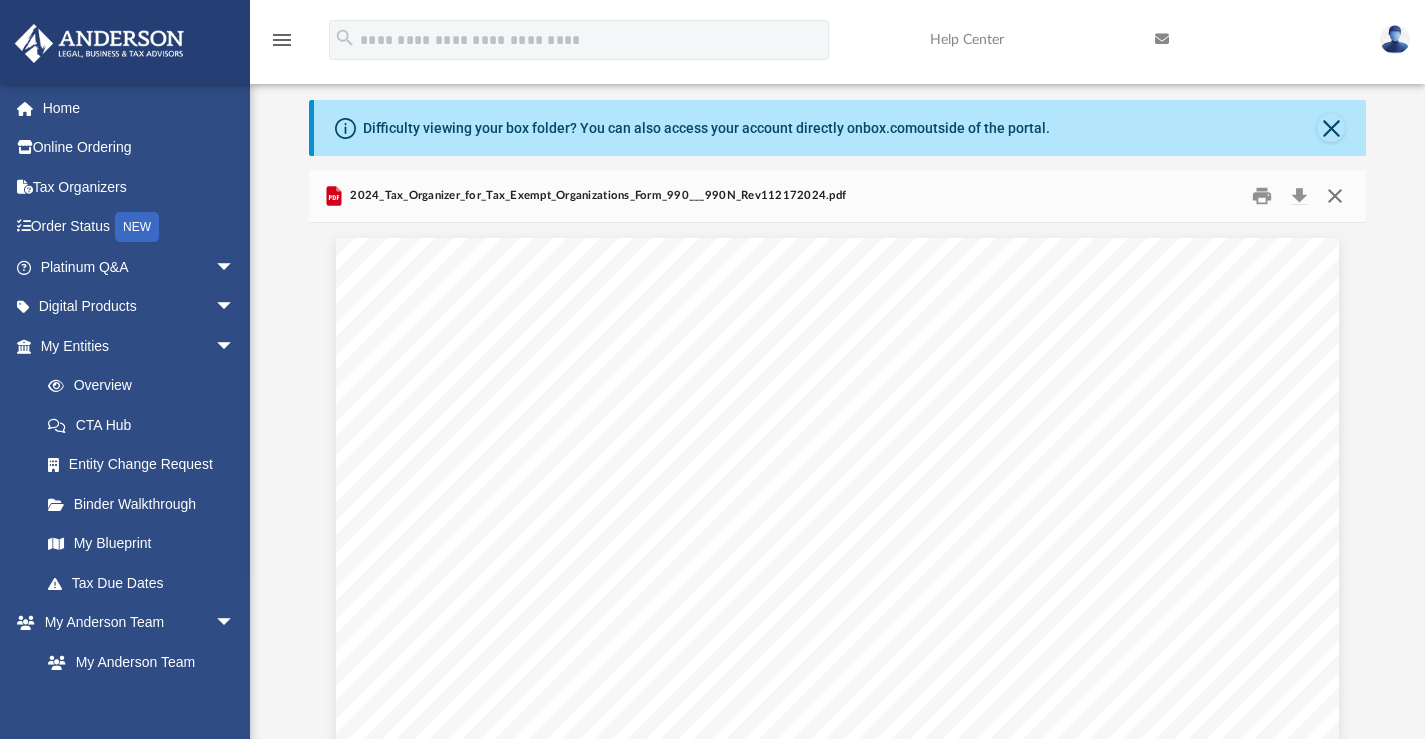 click at bounding box center [1335, 195] 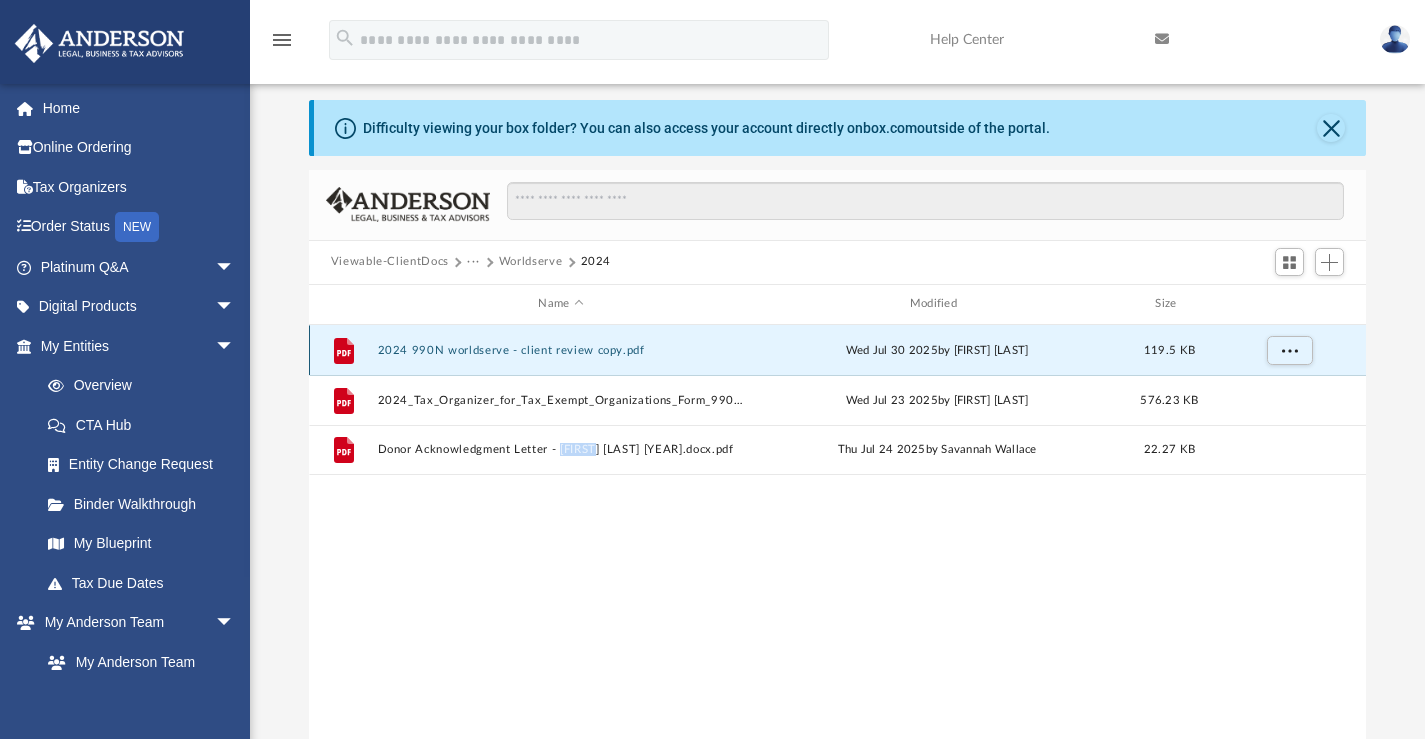 click on "2024 990N worldserve - client review copy.pdf" at bounding box center (560, 349) 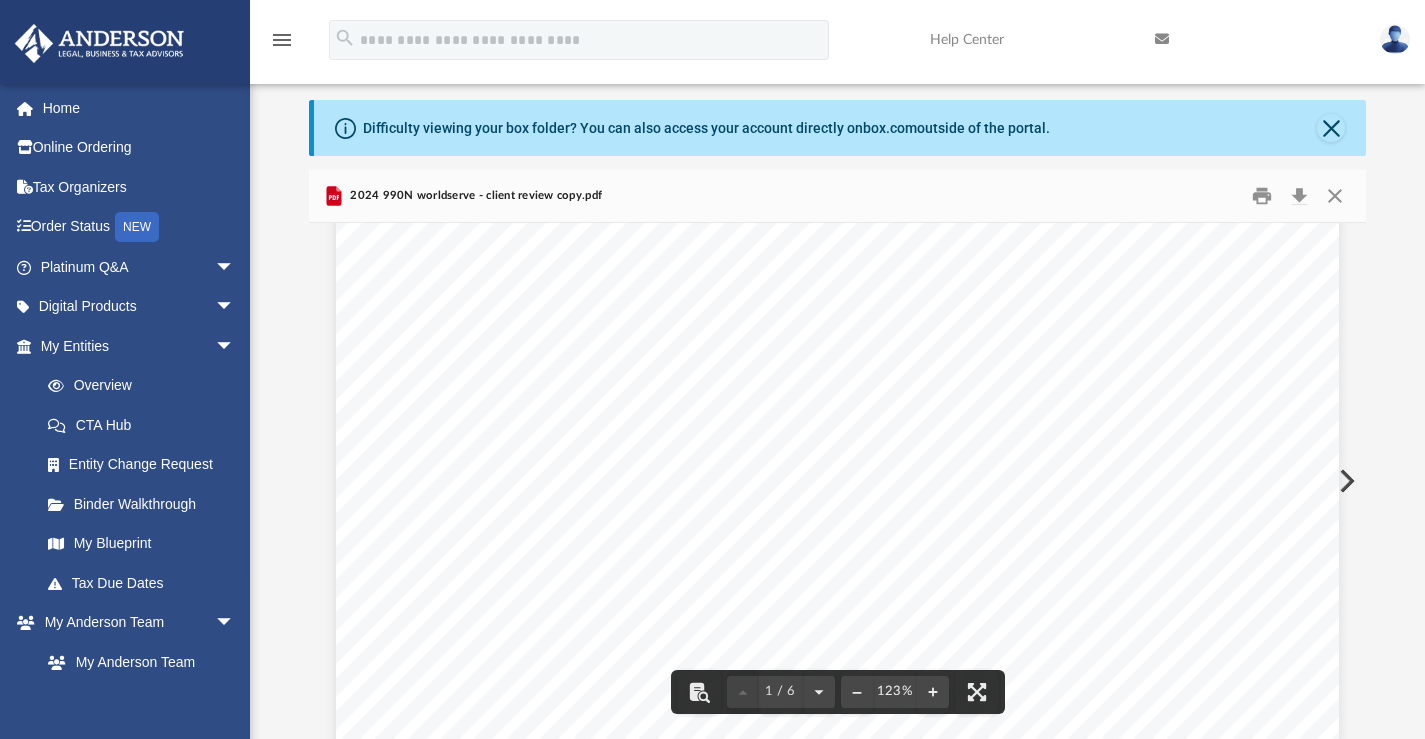 scroll, scrollTop: 902, scrollLeft: 0, axis: vertical 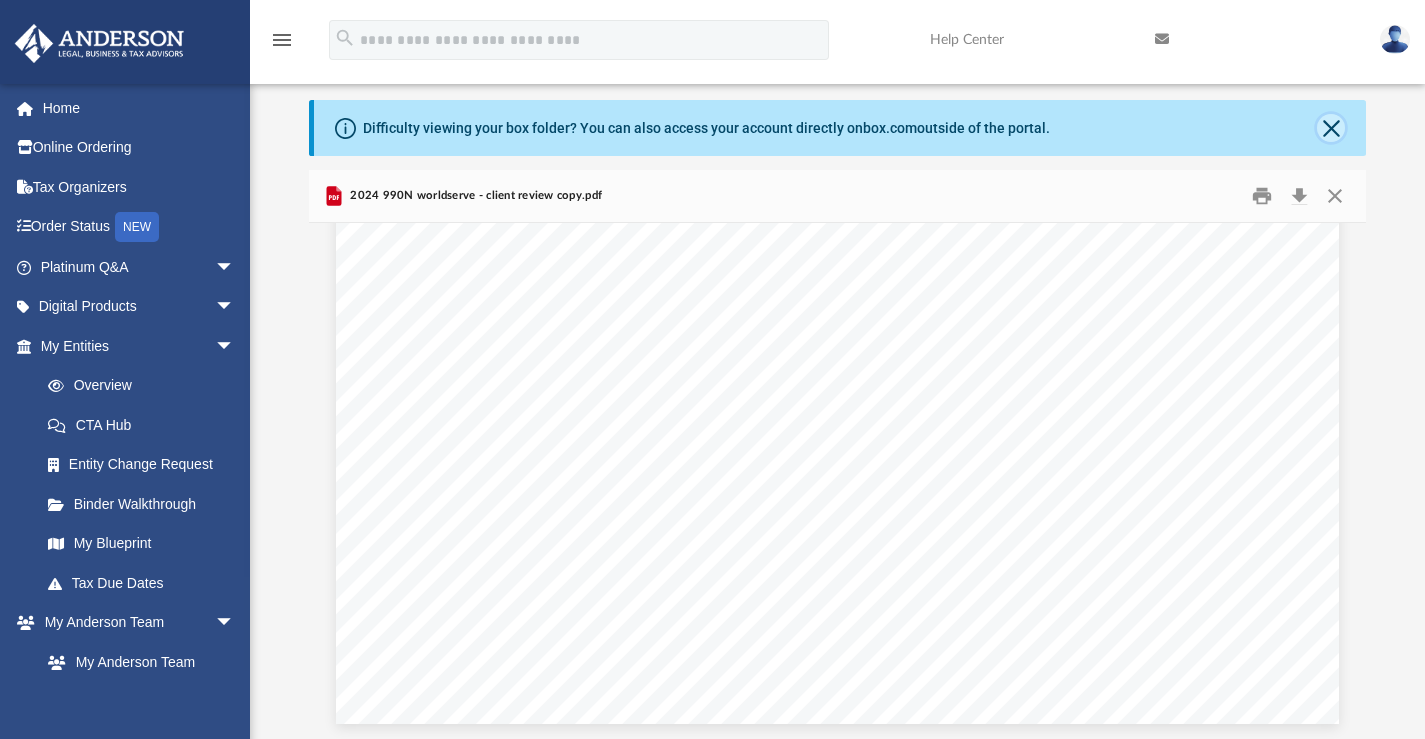 click 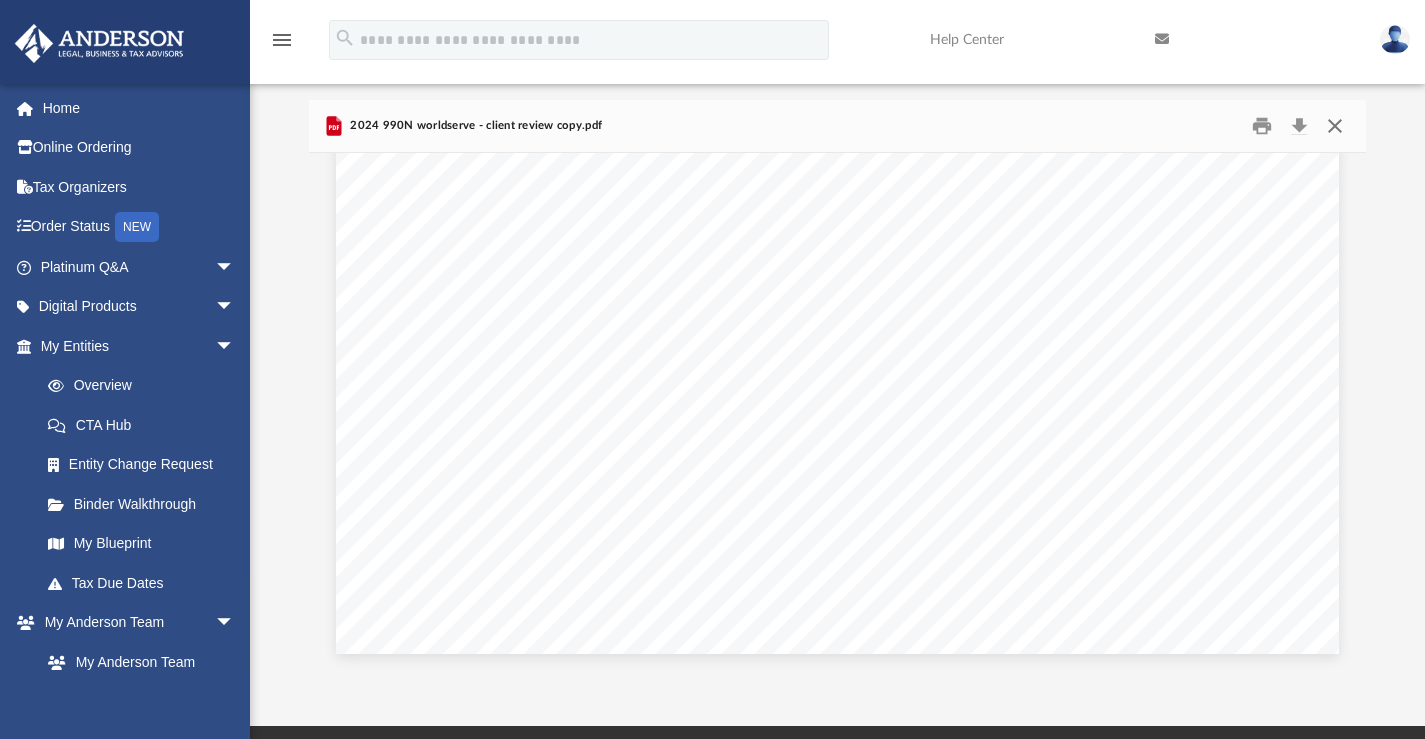 click at bounding box center (1335, 125) 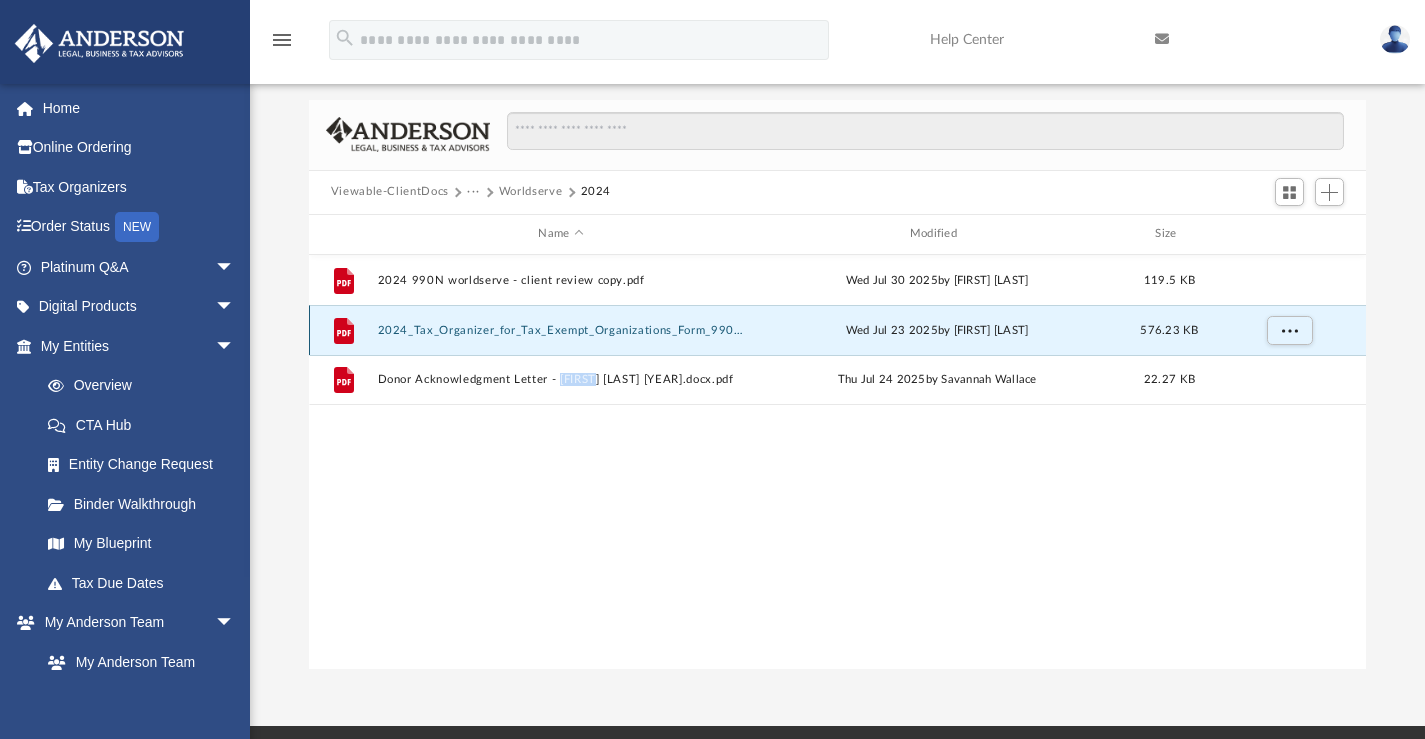 click on "2024_Tax_Organizer_for_Tax_Exempt_Organizations_Form_990___990N_Rev112172024.pdf" at bounding box center [560, 329] 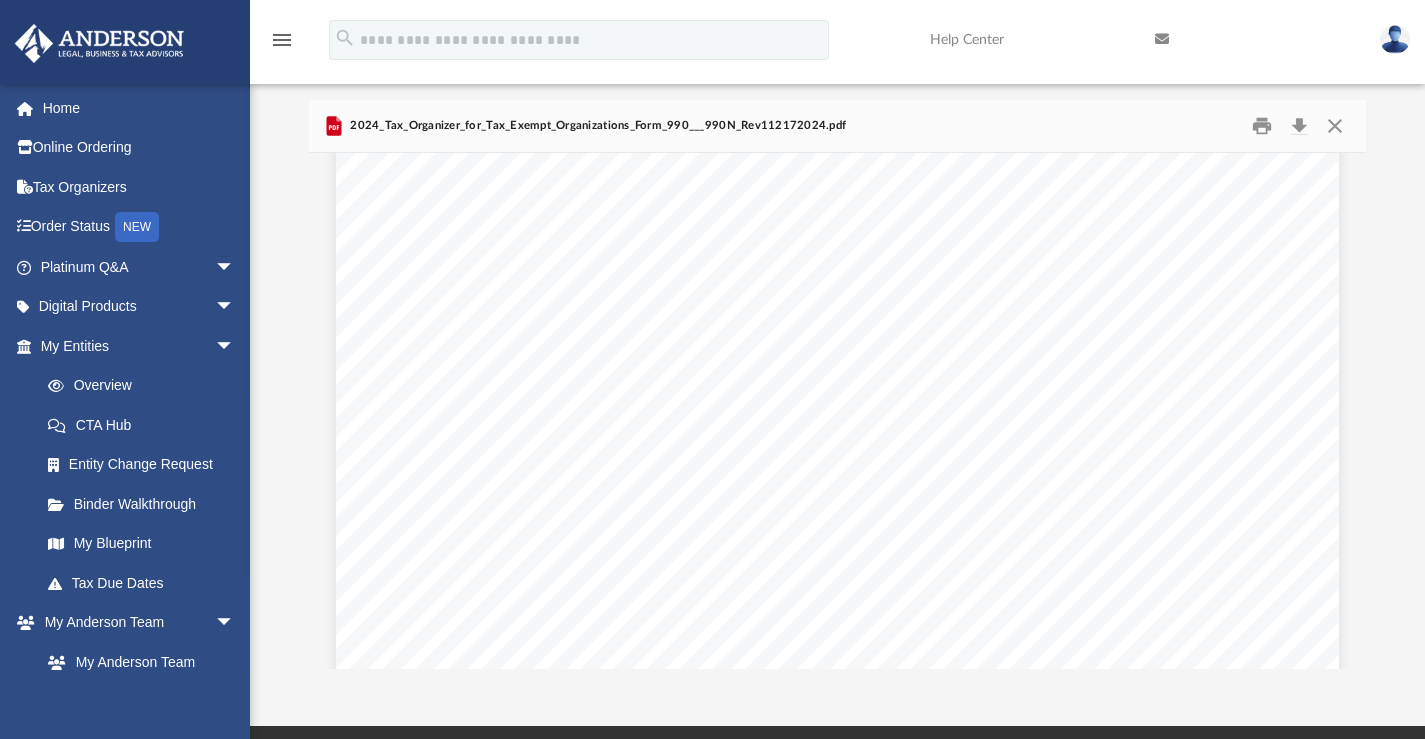 scroll, scrollTop: 0, scrollLeft: 0, axis: both 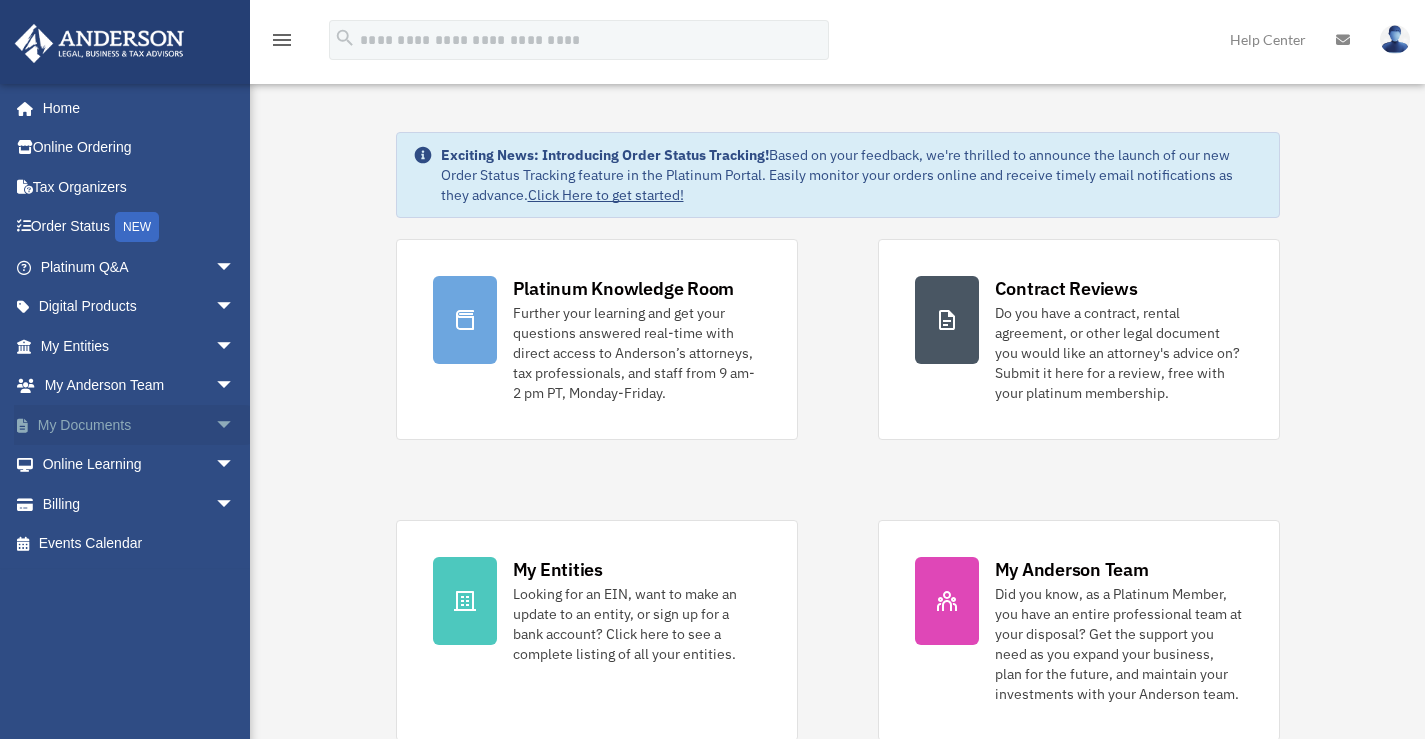 click on "My Documents arrow_drop_down" at bounding box center (139, 425) 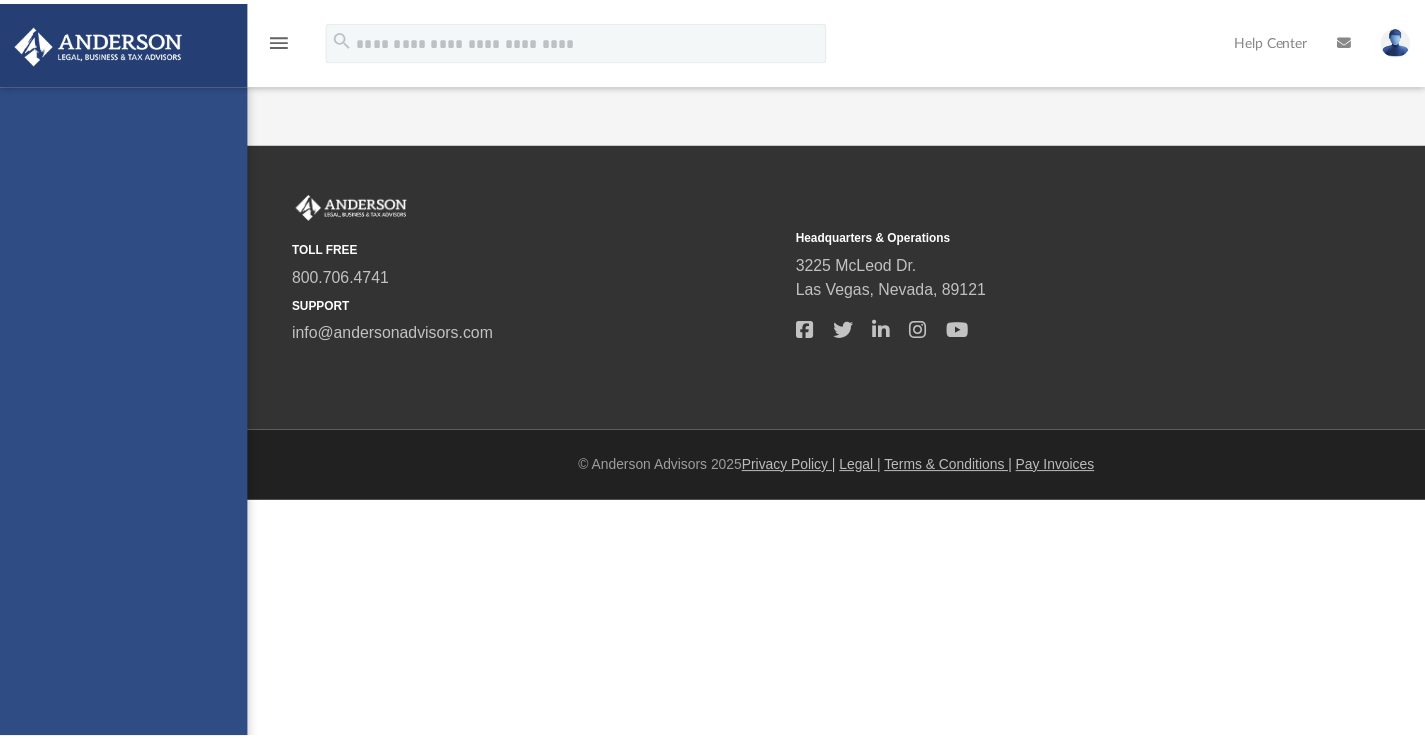 scroll, scrollTop: 0, scrollLeft: 0, axis: both 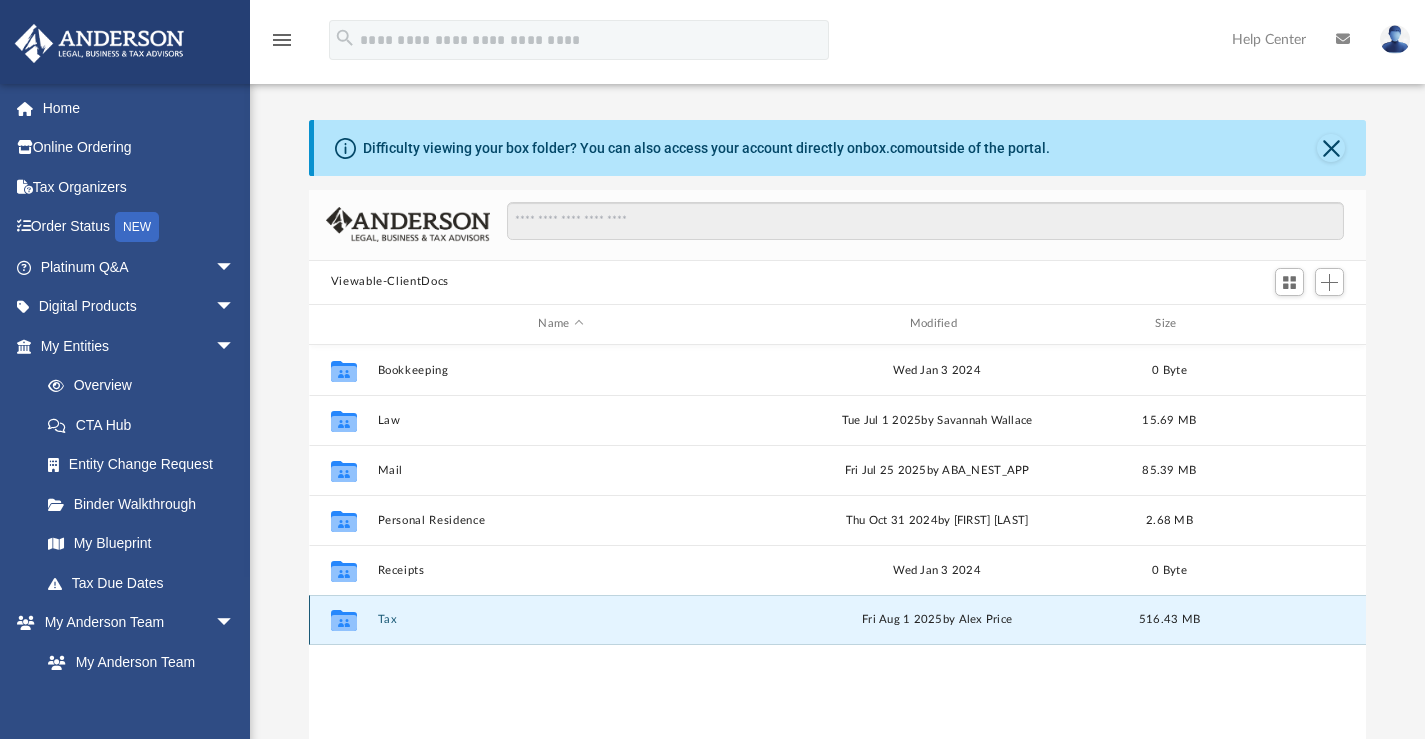 click on "Tax" at bounding box center [560, 619] 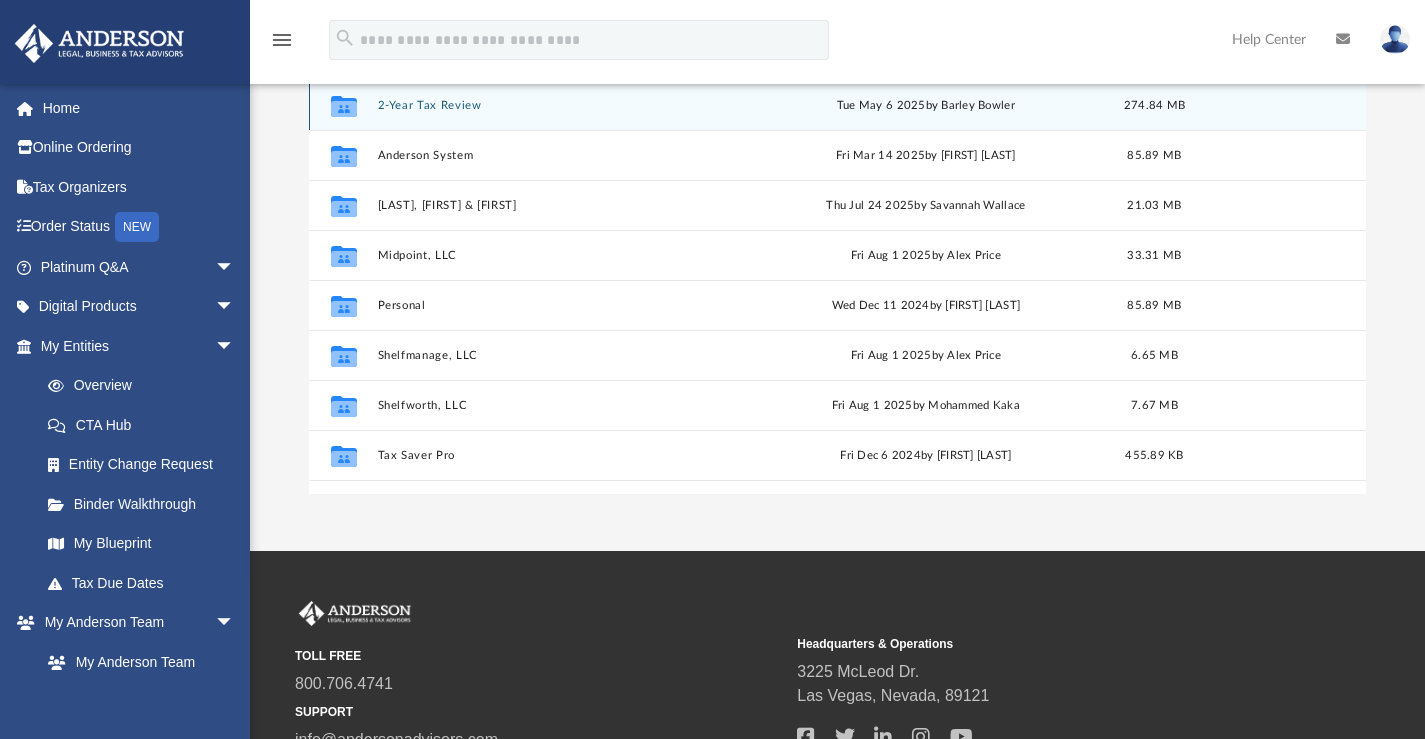 scroll, scrollTop: 272, scrollLeft: 0, axis: vertical 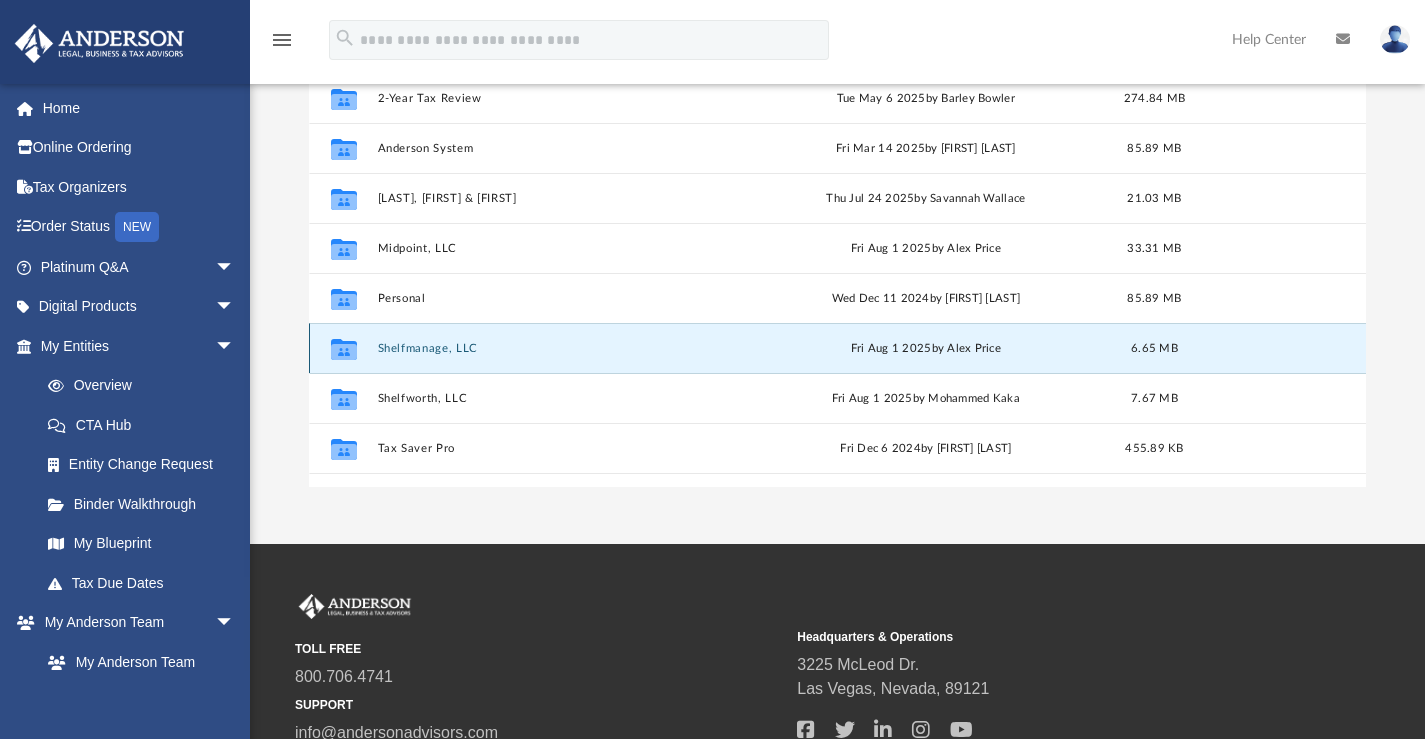 click on "Shelfmanage, LLC" at bounding box center (557, 347) 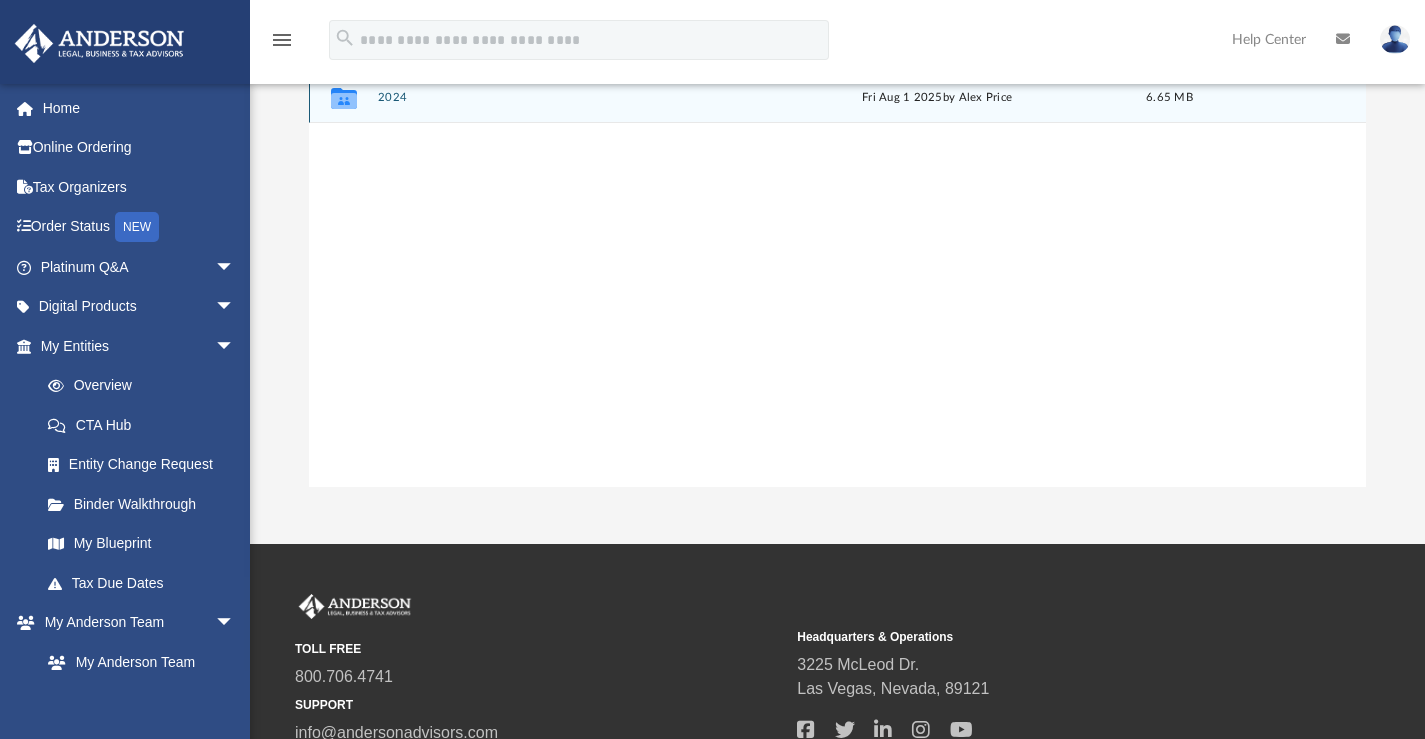 click on "2024" at bounding box center (560, 97) 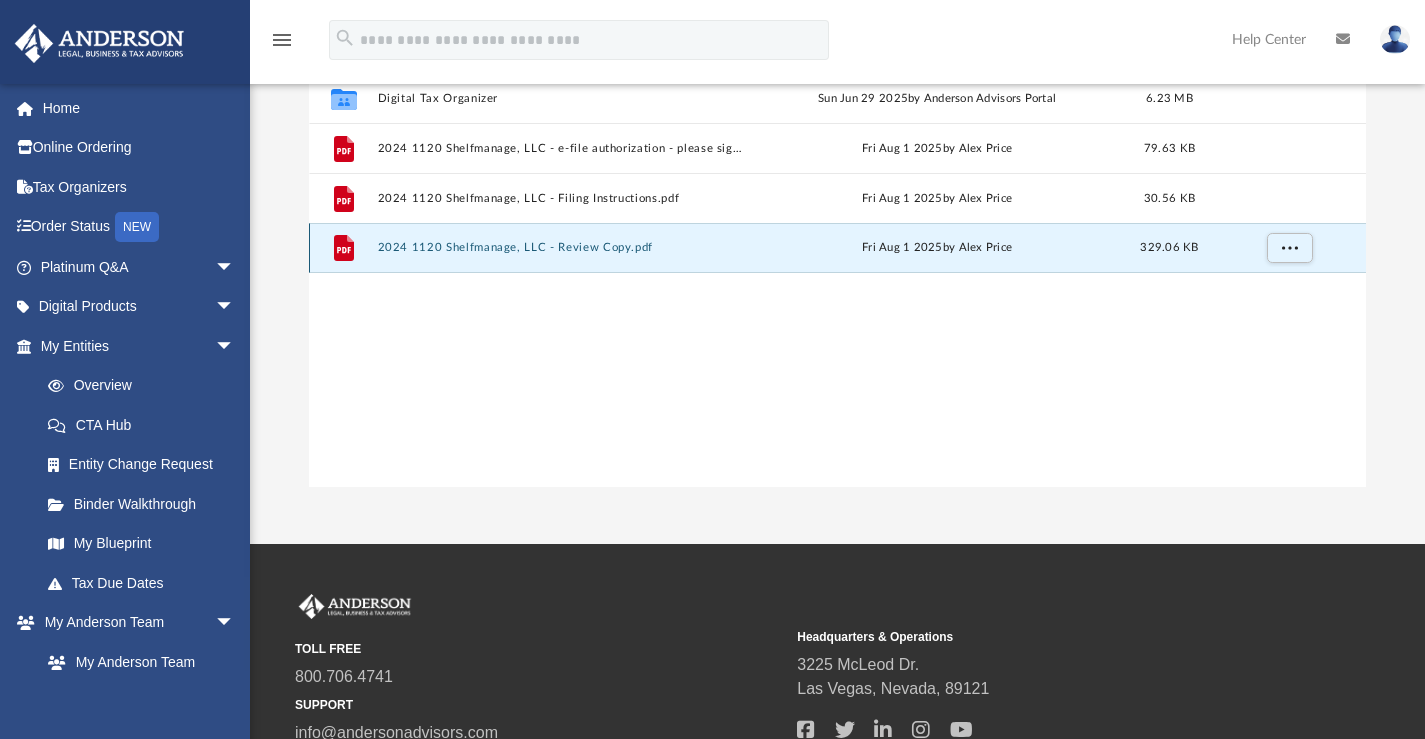click on "2024 1120 Shelfmanage, LLC - Review Copy.pdf" at bounding box center [560, 247] 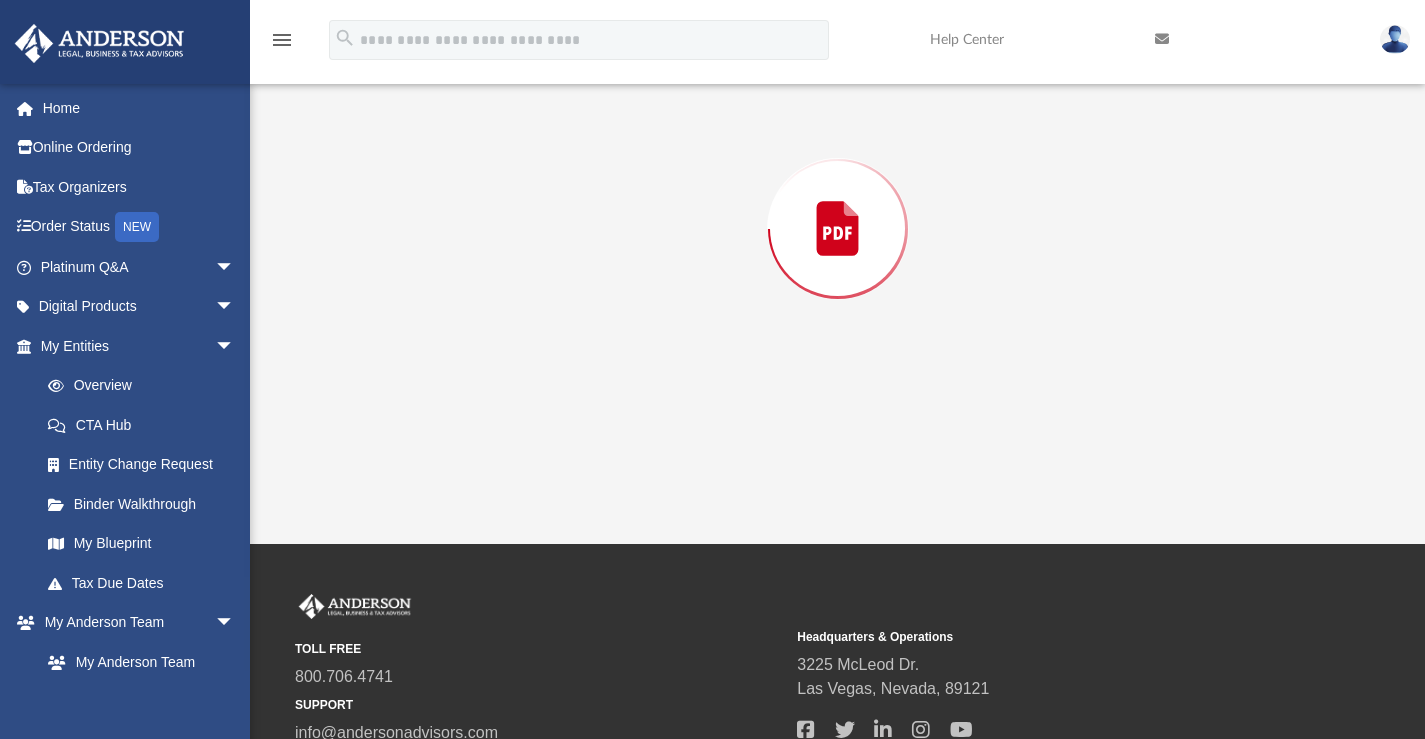 scroll, scrollTop: 190, scrollLeft: 0, axis: vertical 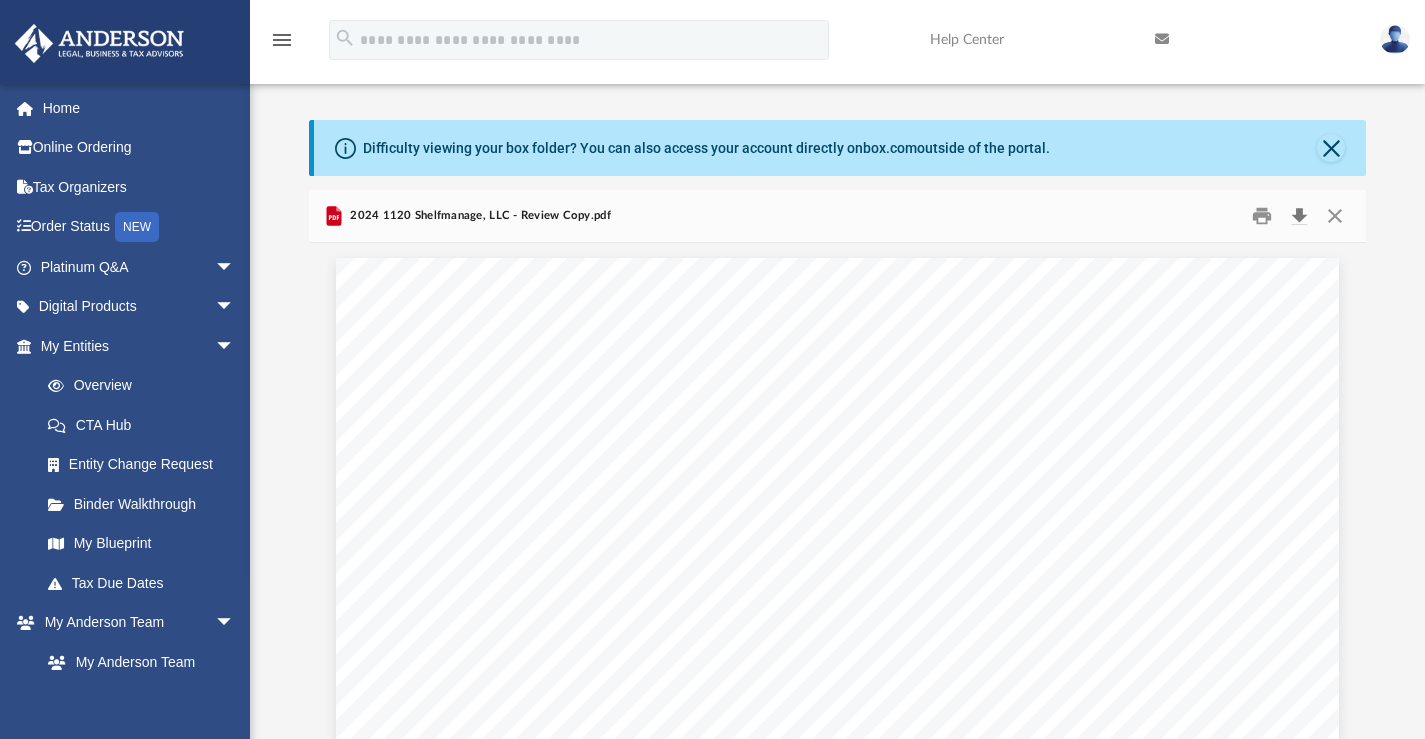 click at bounding box center [1299, 215] 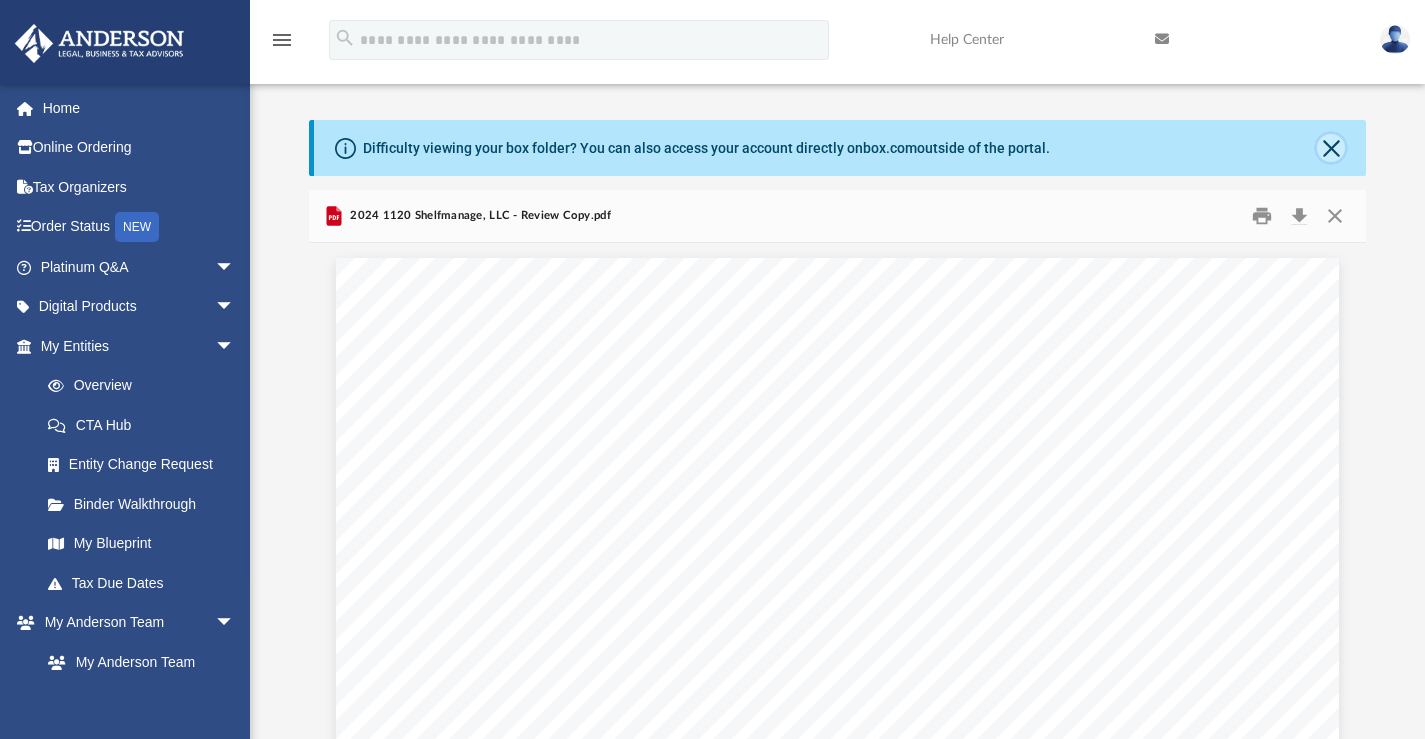 click 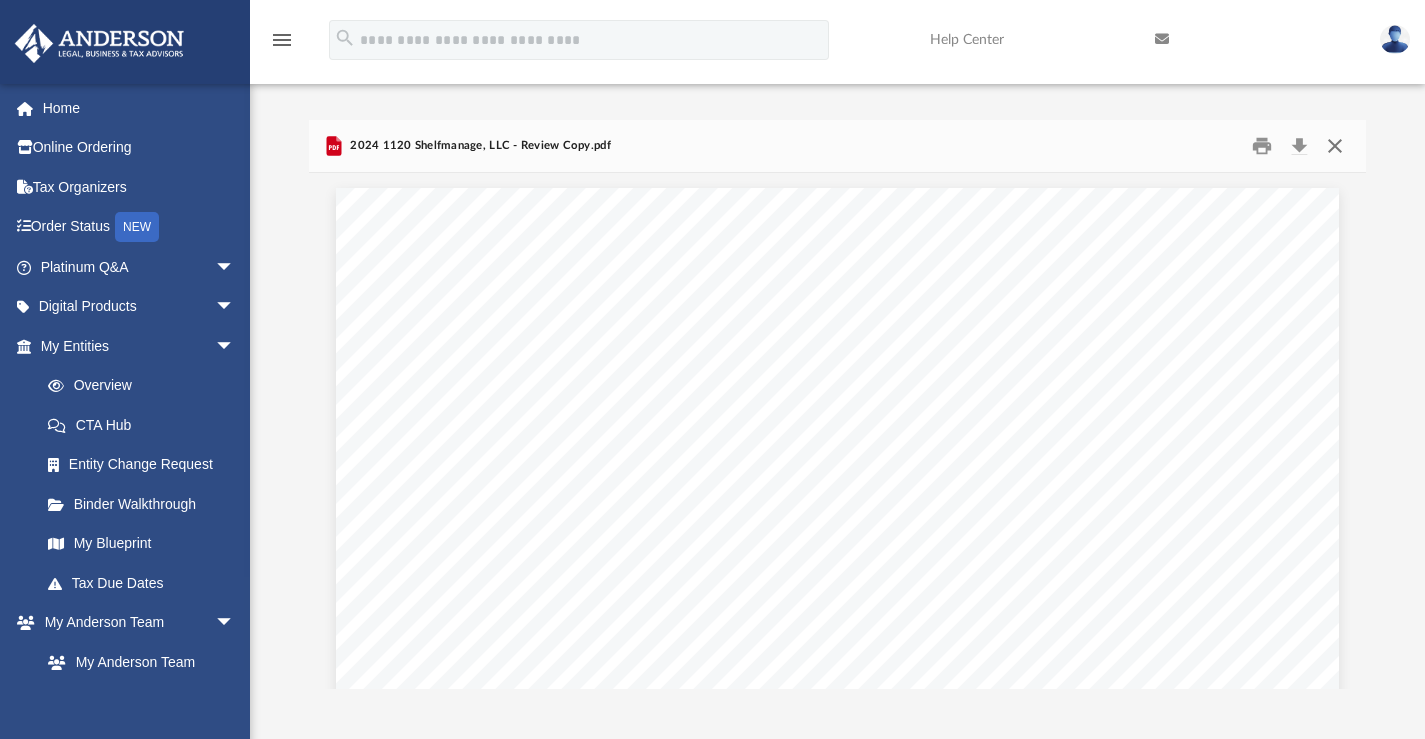 click at bounding box center (1335, 145) 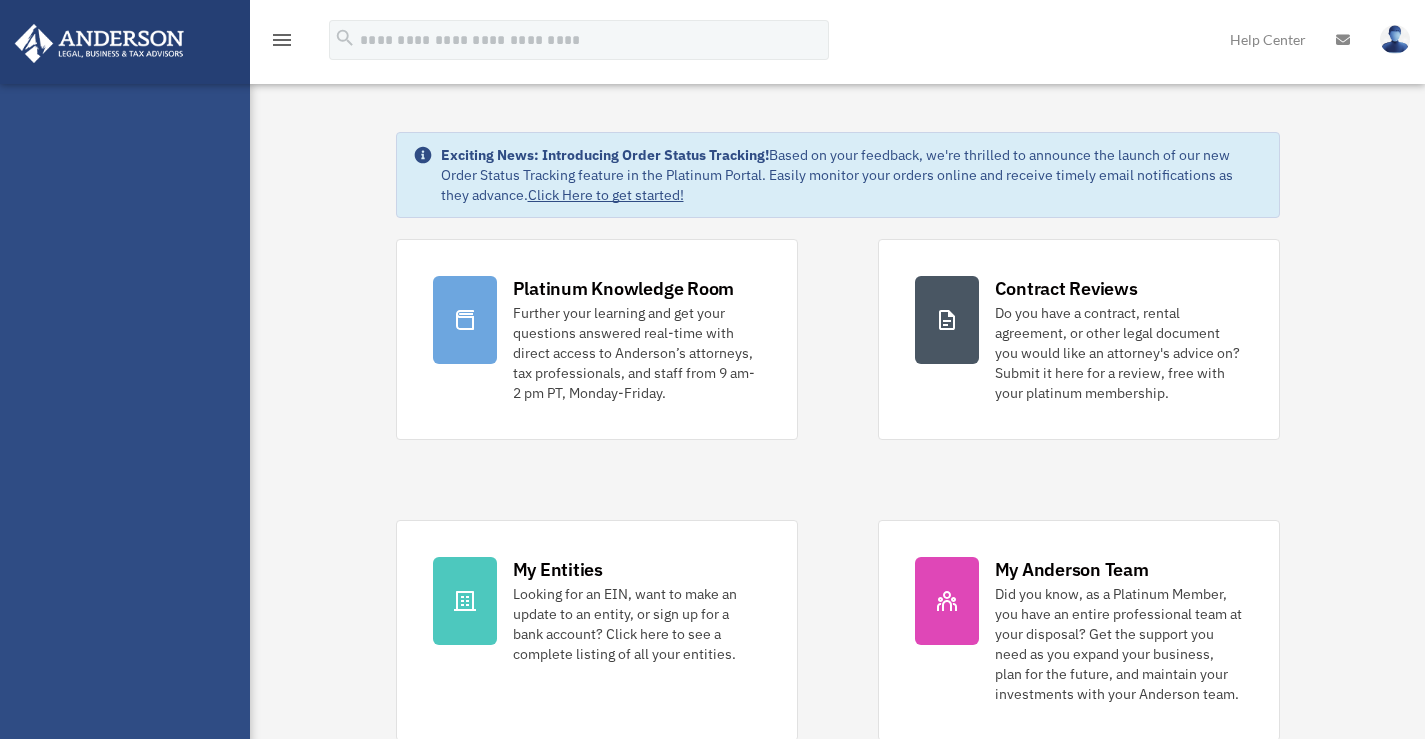scroll, scrollTop: 0, scrollLeft: 0, axis: both 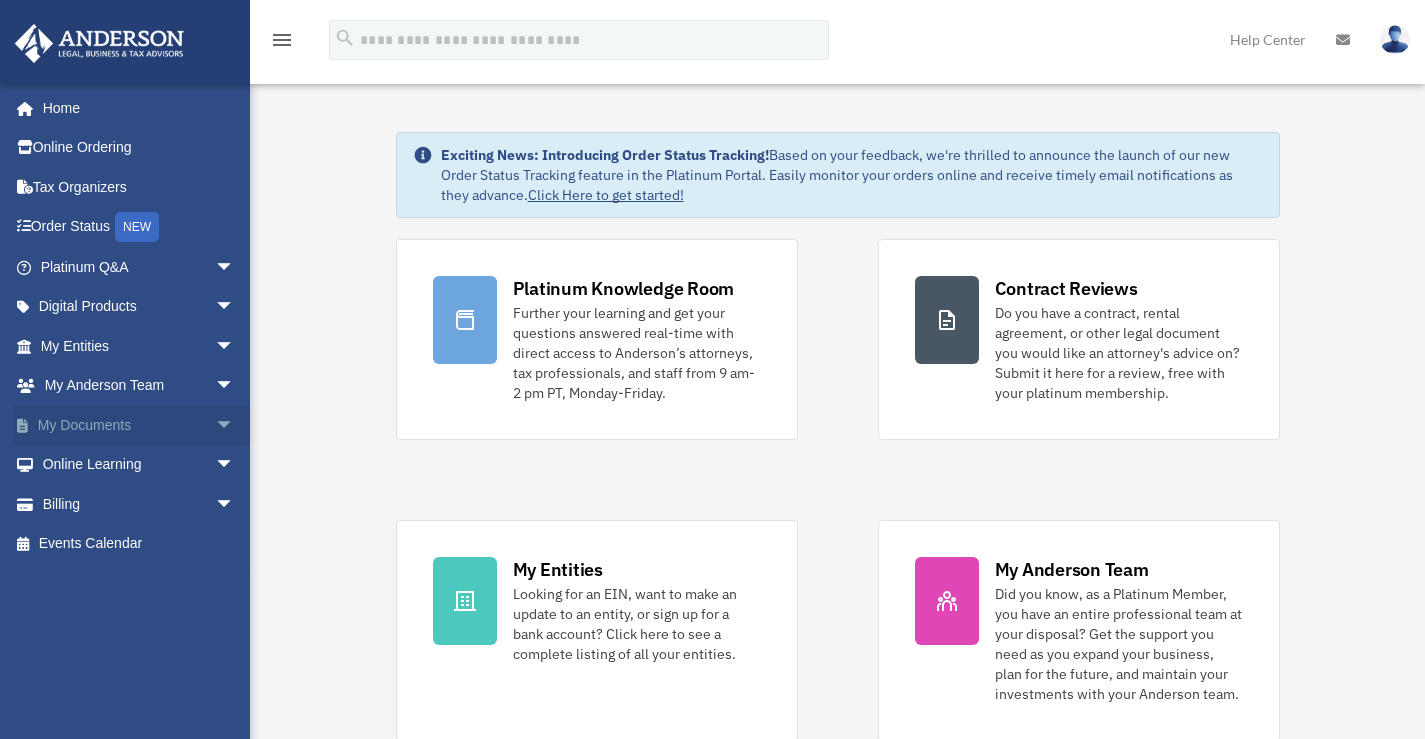 click on "My Documents arrow_drop_down" at bounding box center [139, 425] 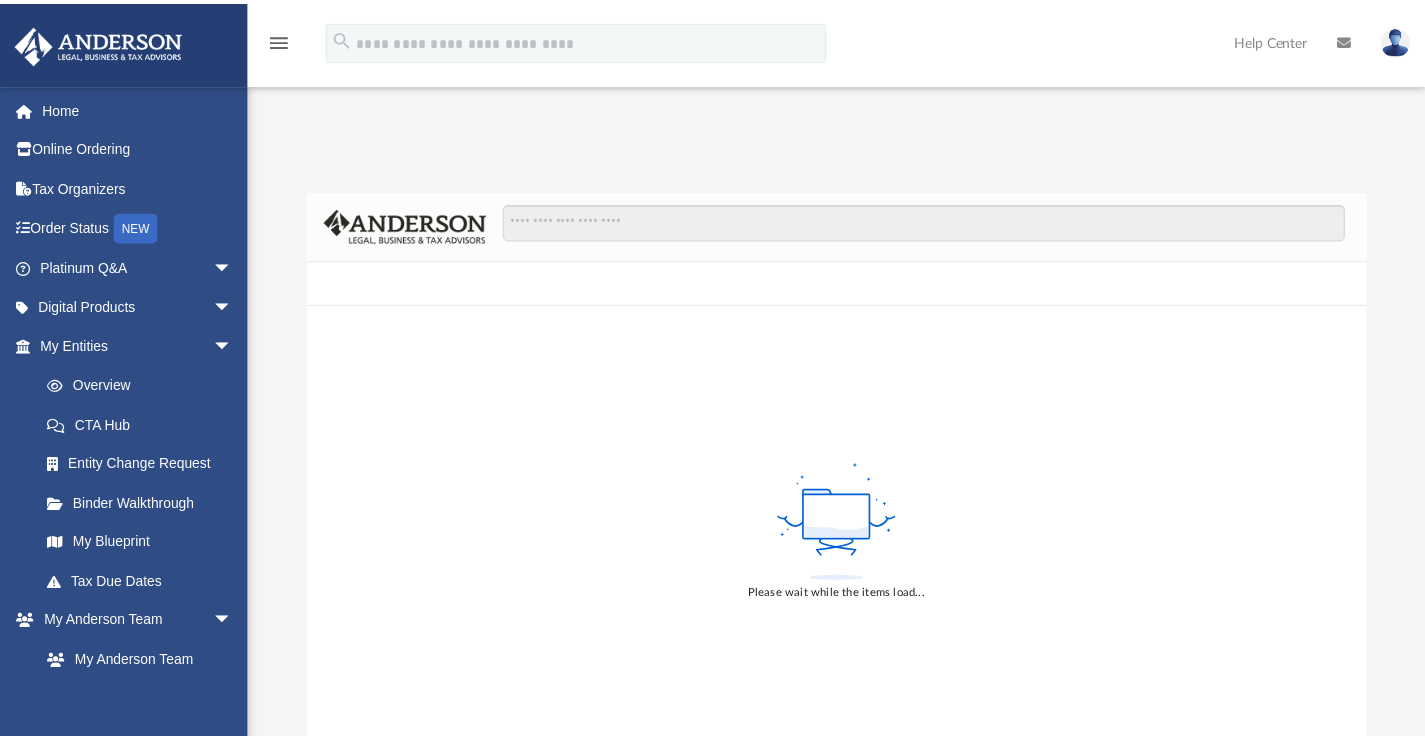 scroll, scrollTop: 0, scrollLeft: 0, axis: both 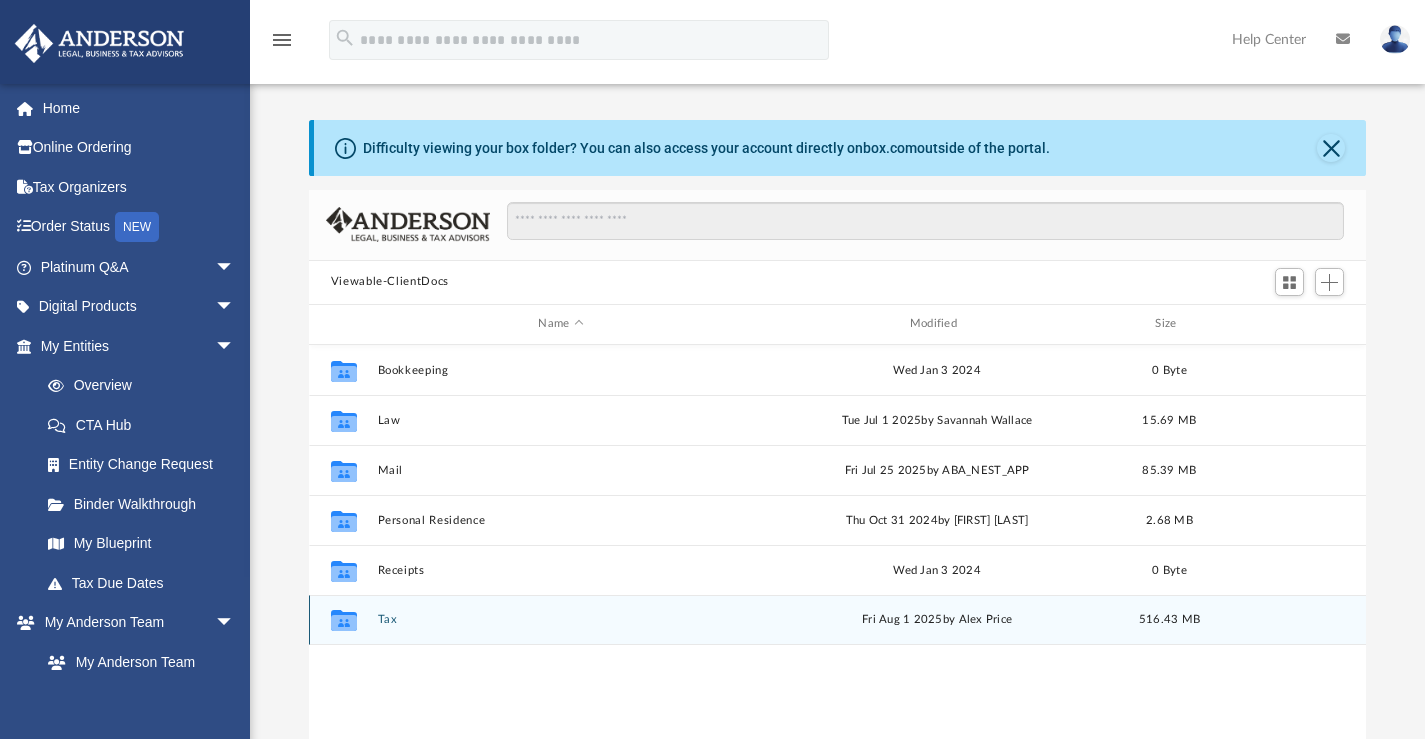 click on "Tax" at bounding box center [560, 619] 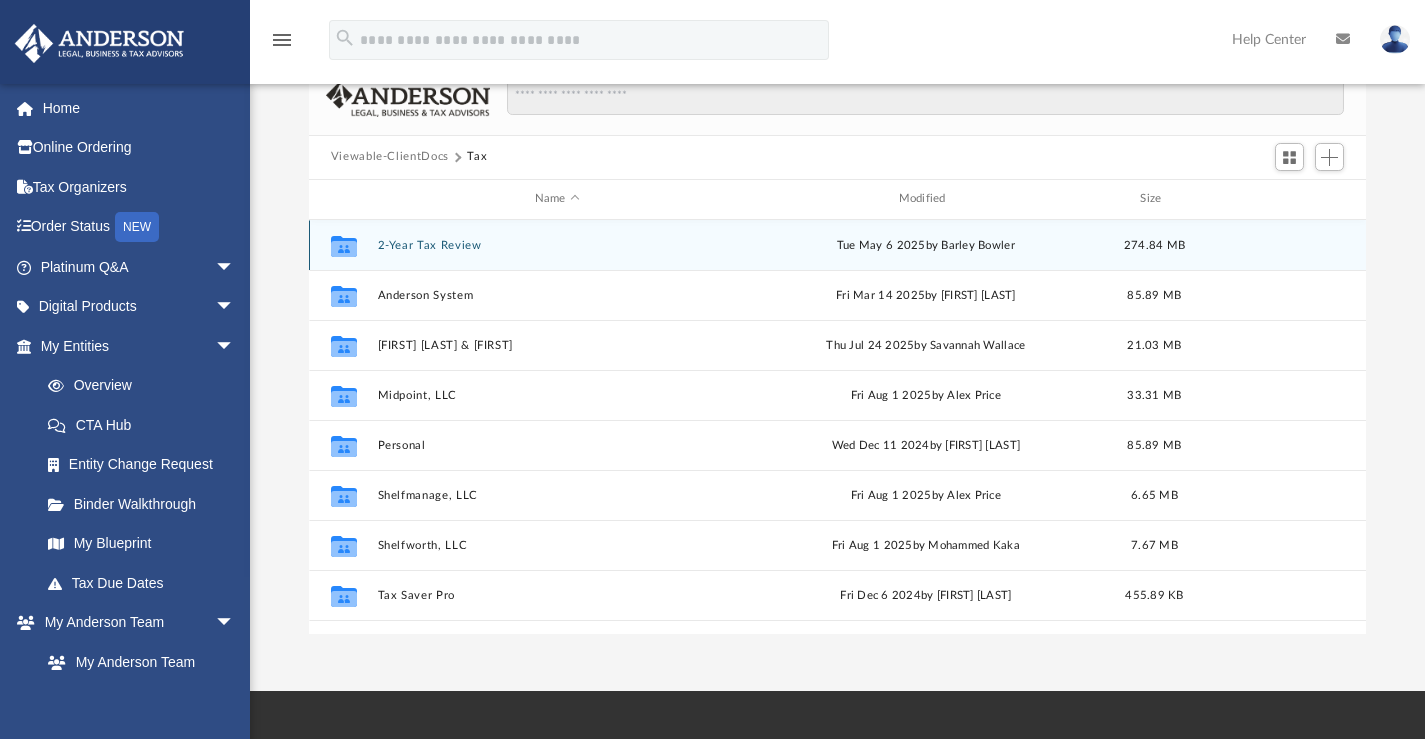 scroll, scrollTop: 135, scrollLeft: 0, axis: vertical 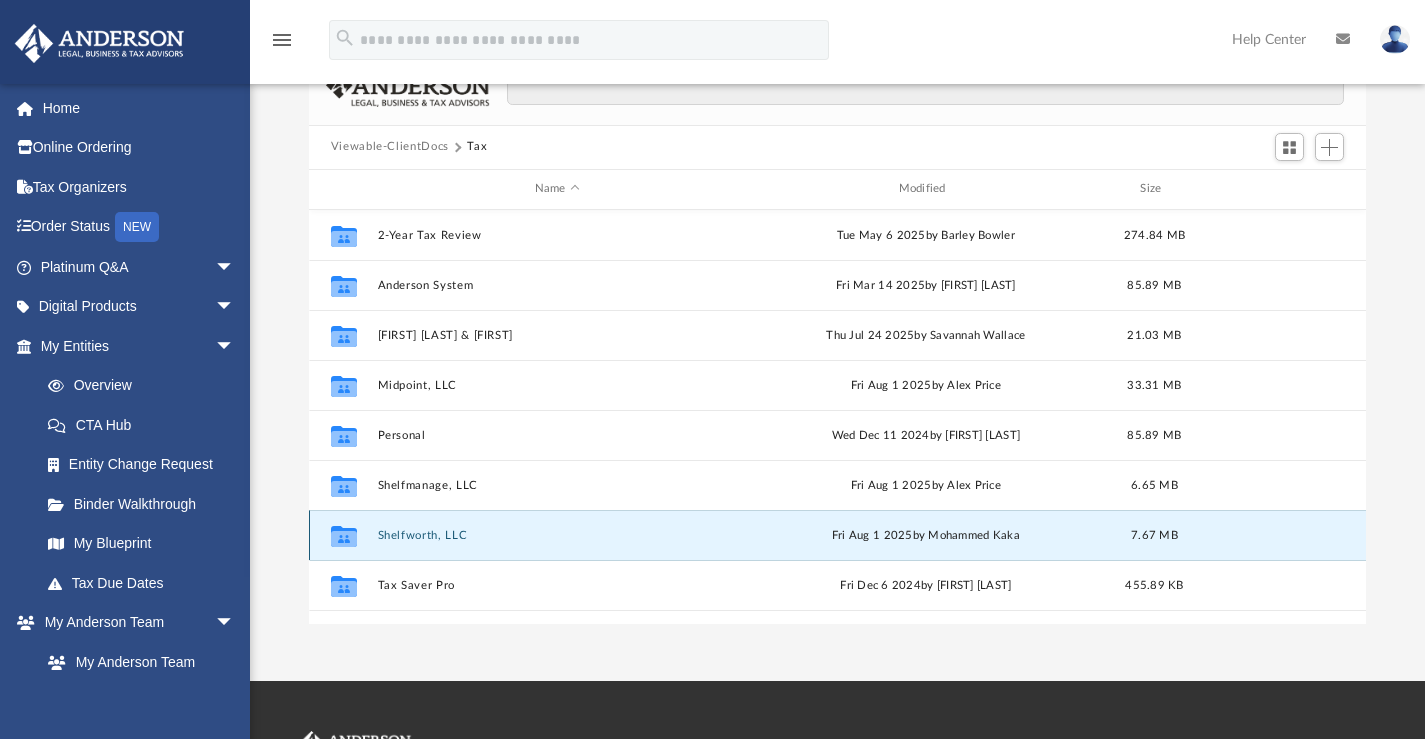 click on "Shelfworth, LLC" at bounding box center [557, 534] 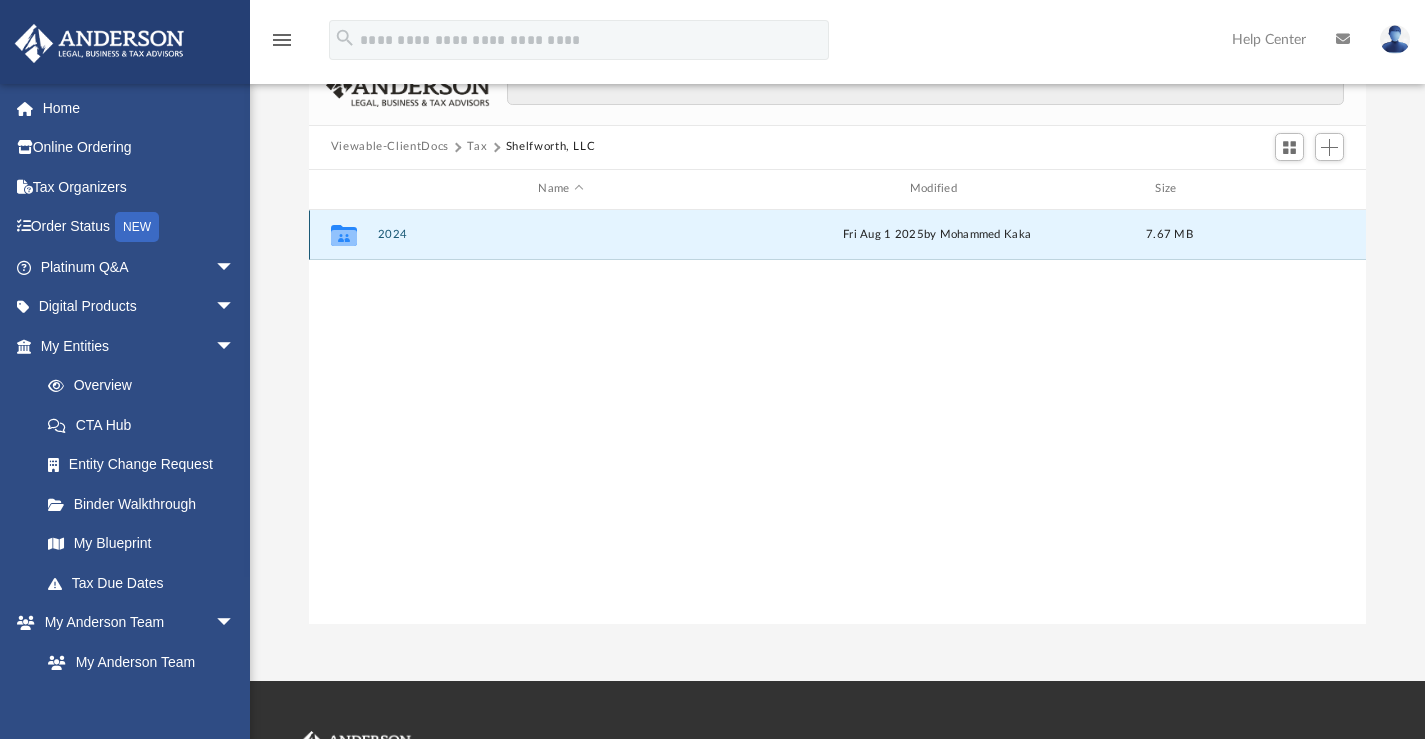 click on "2024" at bounding box center [560, 234] 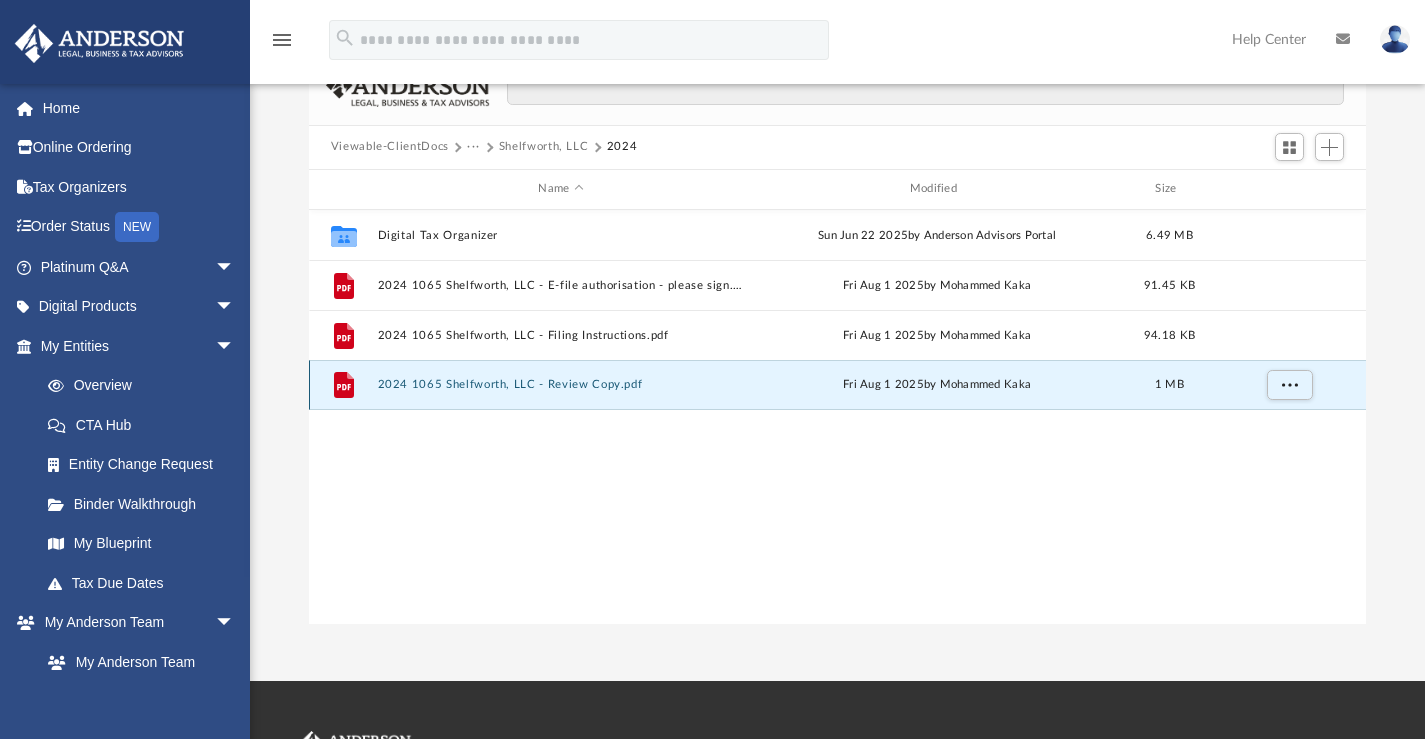 click on "2024 1065 Shelfworth, LLC - Review Copy.pdf" at bounding box center (560, 384) 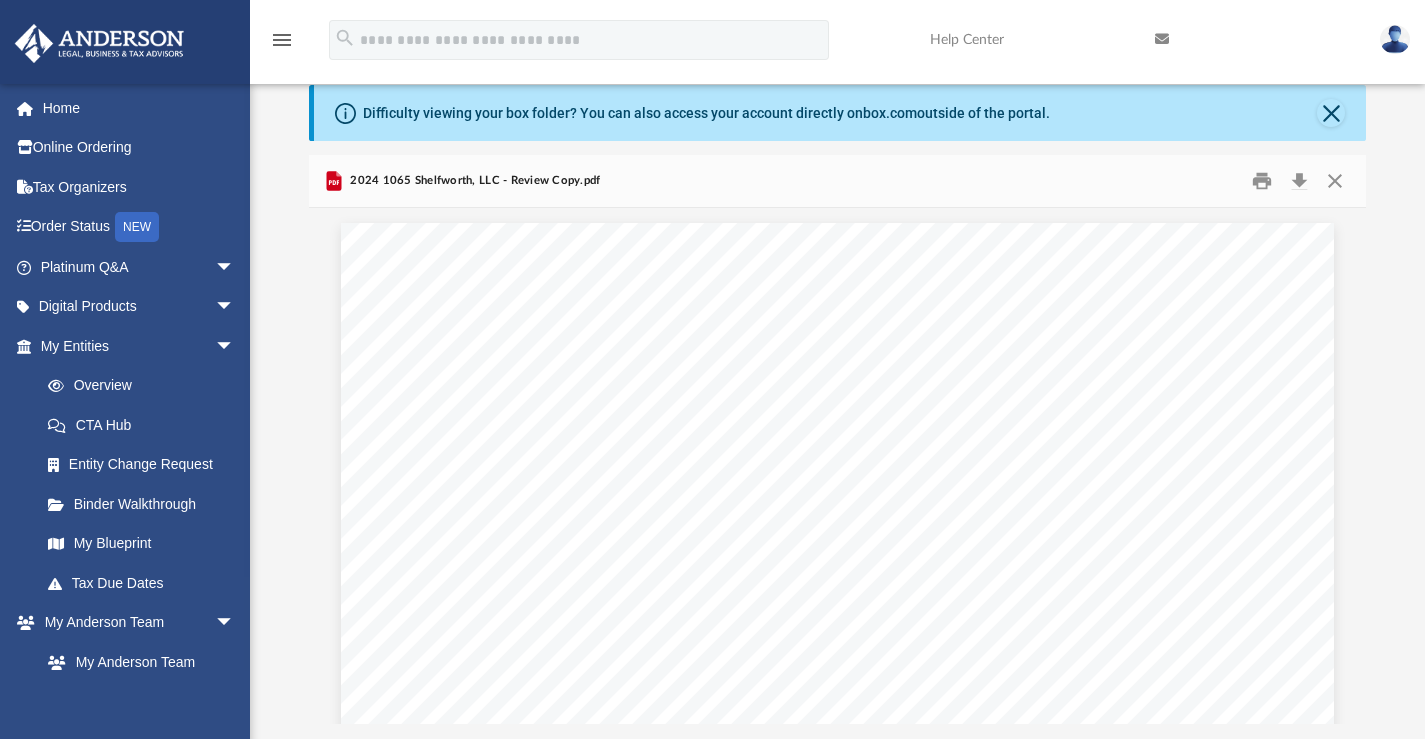 scroll, scrollTop: 33, scrollLeft: 0, axis: vertical 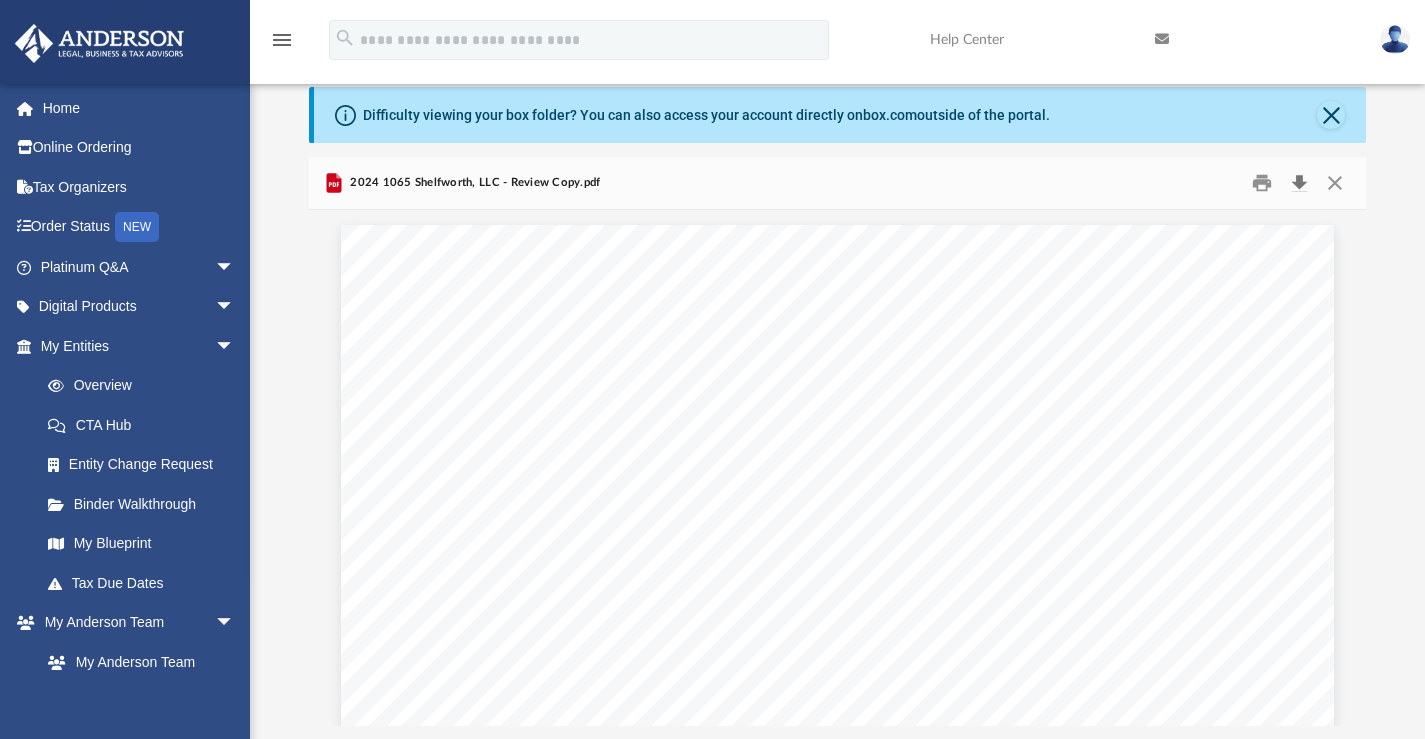 drag, startPoint x: 1298, startPoint y: 179, endPoint x: 1309, endPoint y: 177, distance: 11.18034 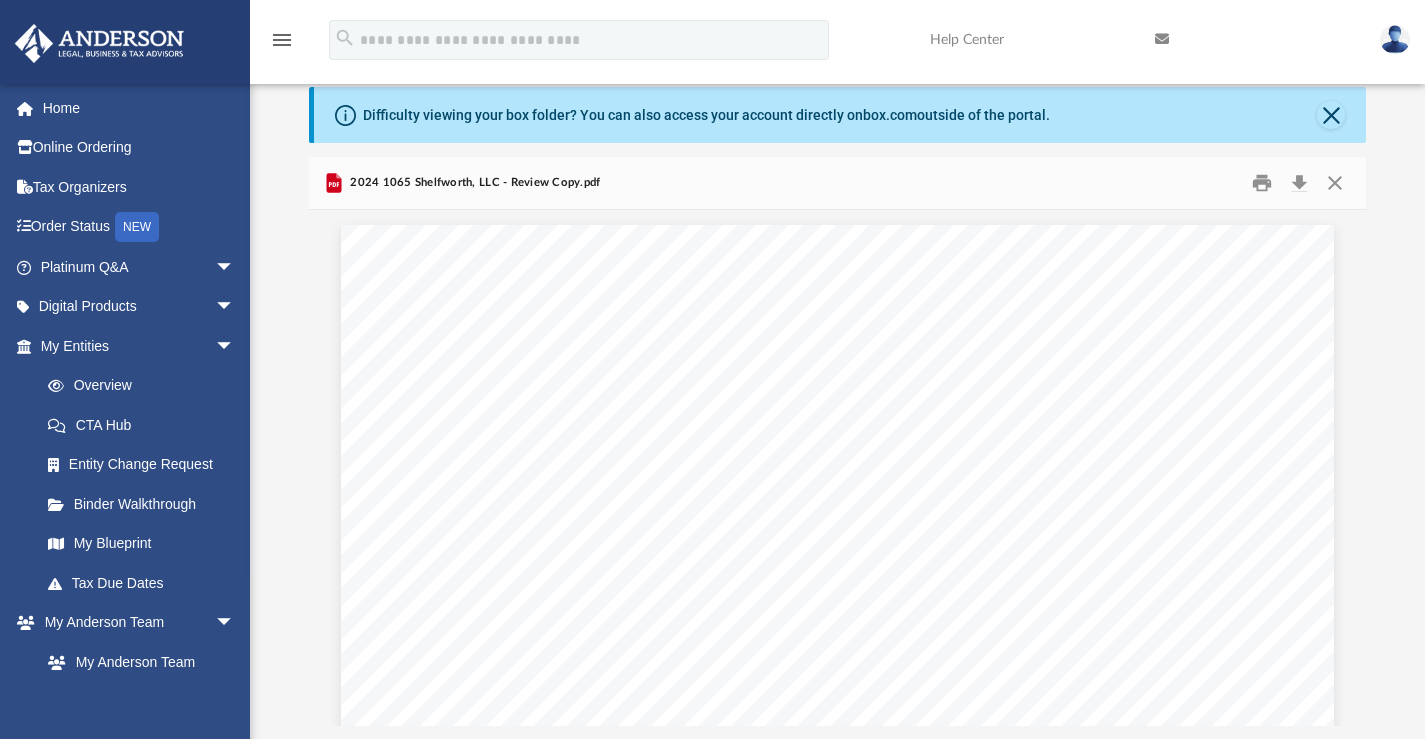 click on "2024 1065 Shelfworth, LLC - Review Copy.pdf" at bounding box center [838, 183] 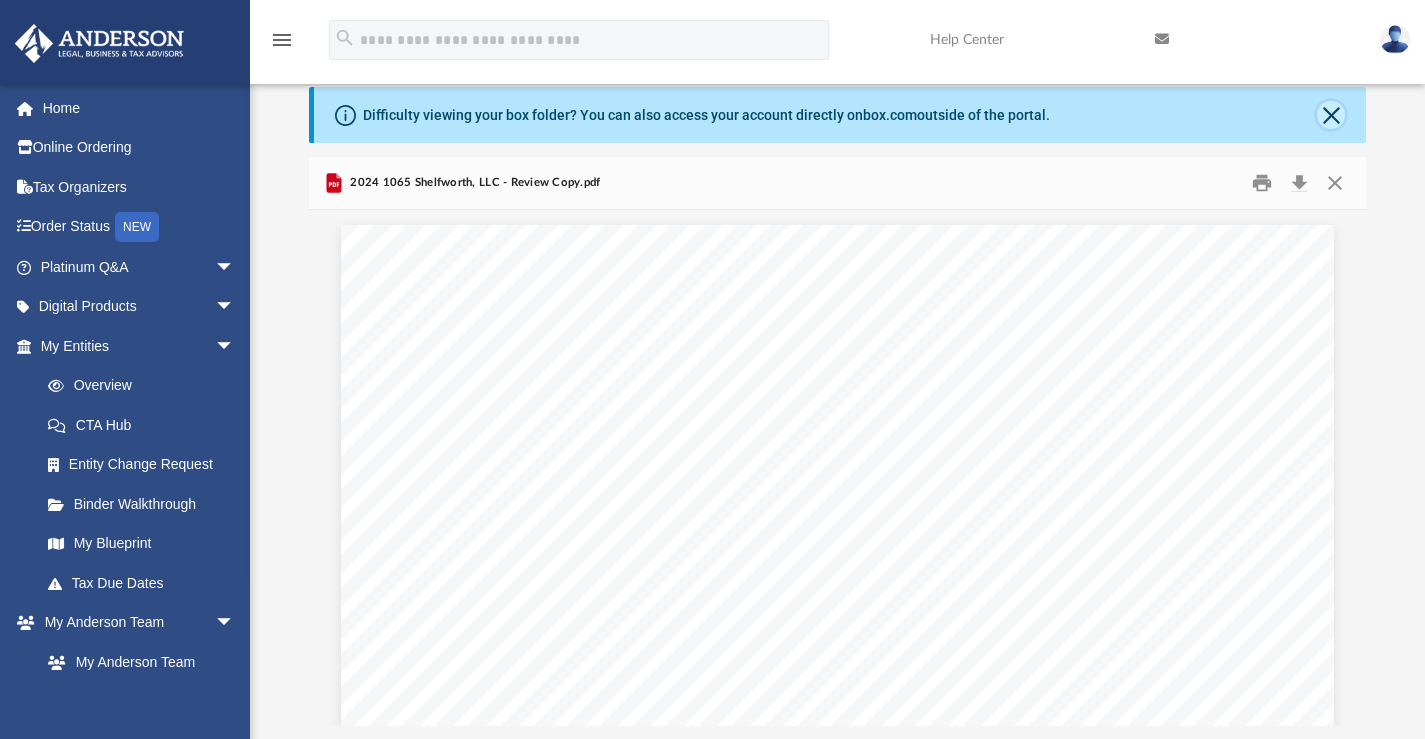 click 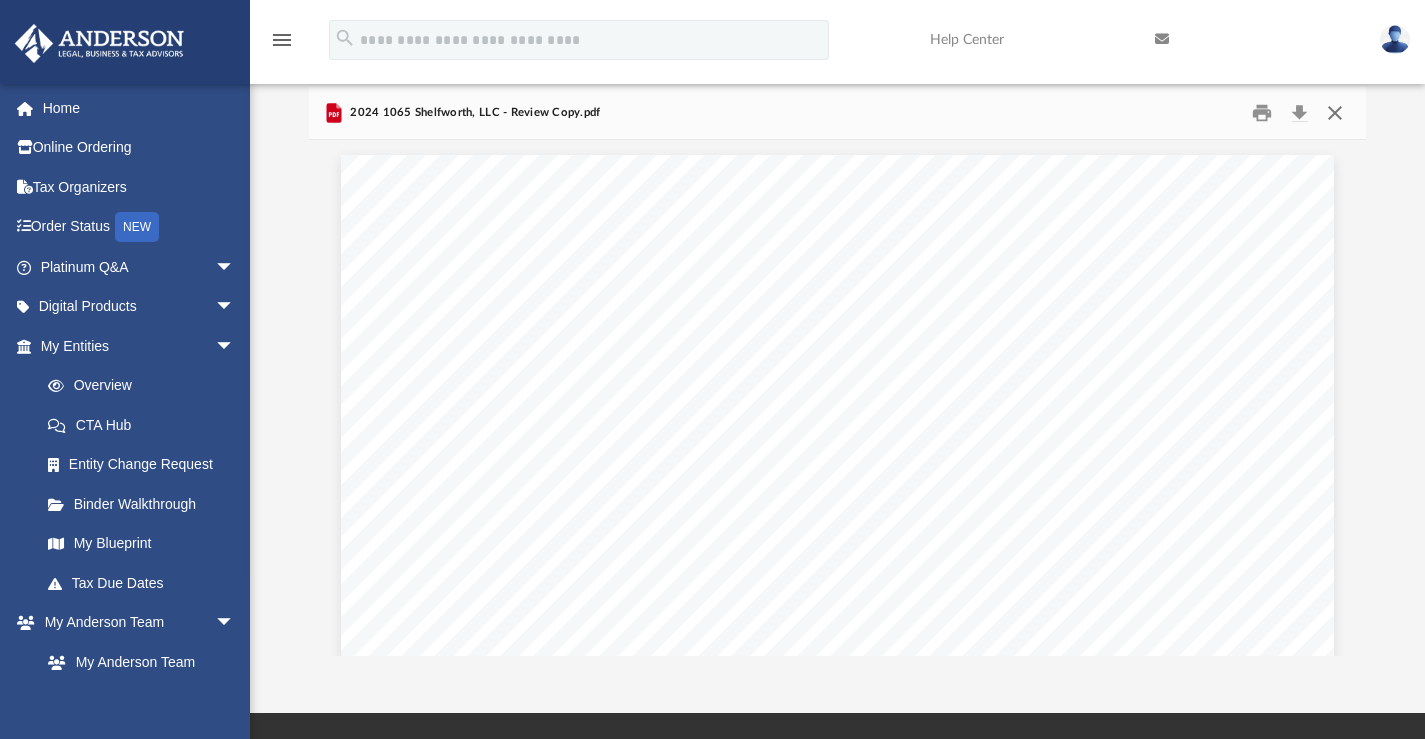 click at bounding box center [1335, 112] 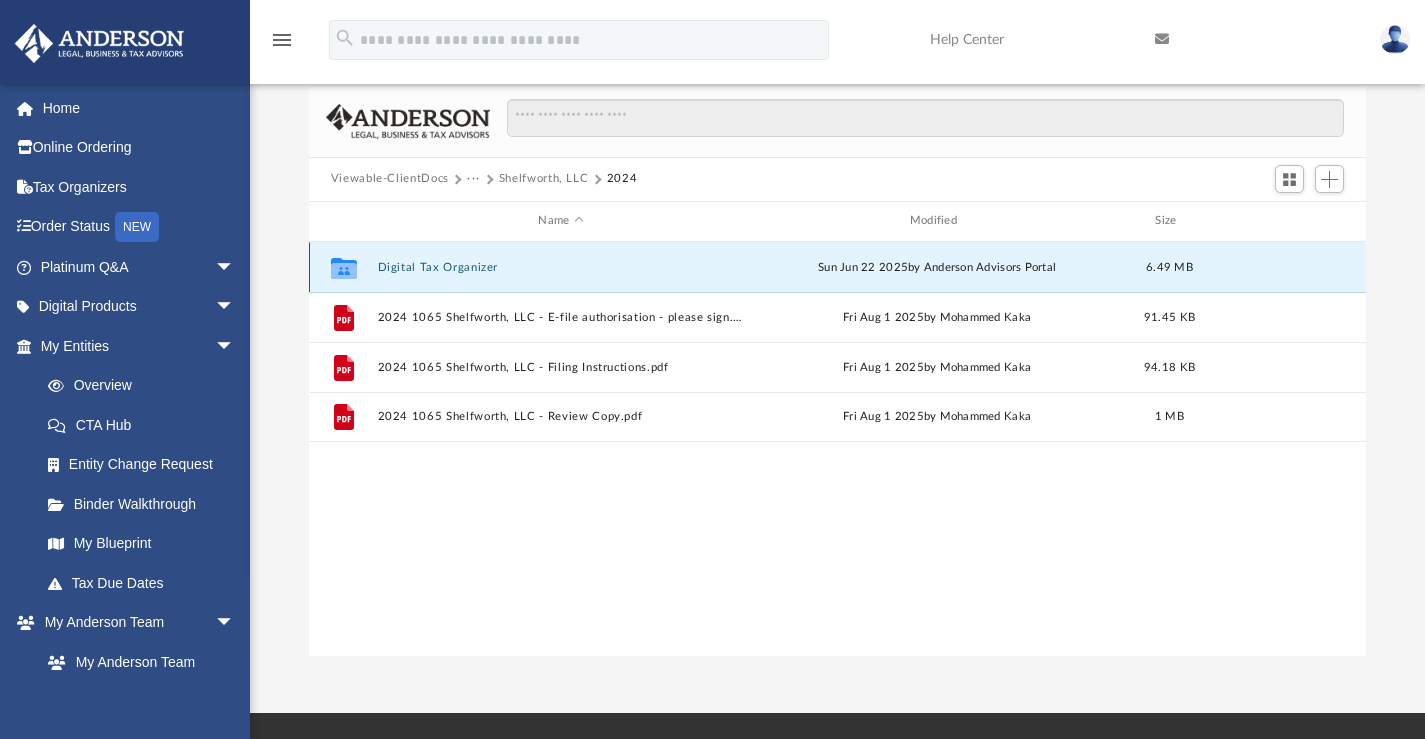 click on "Digital Tax Organizer" at bounding box center [560, 266] 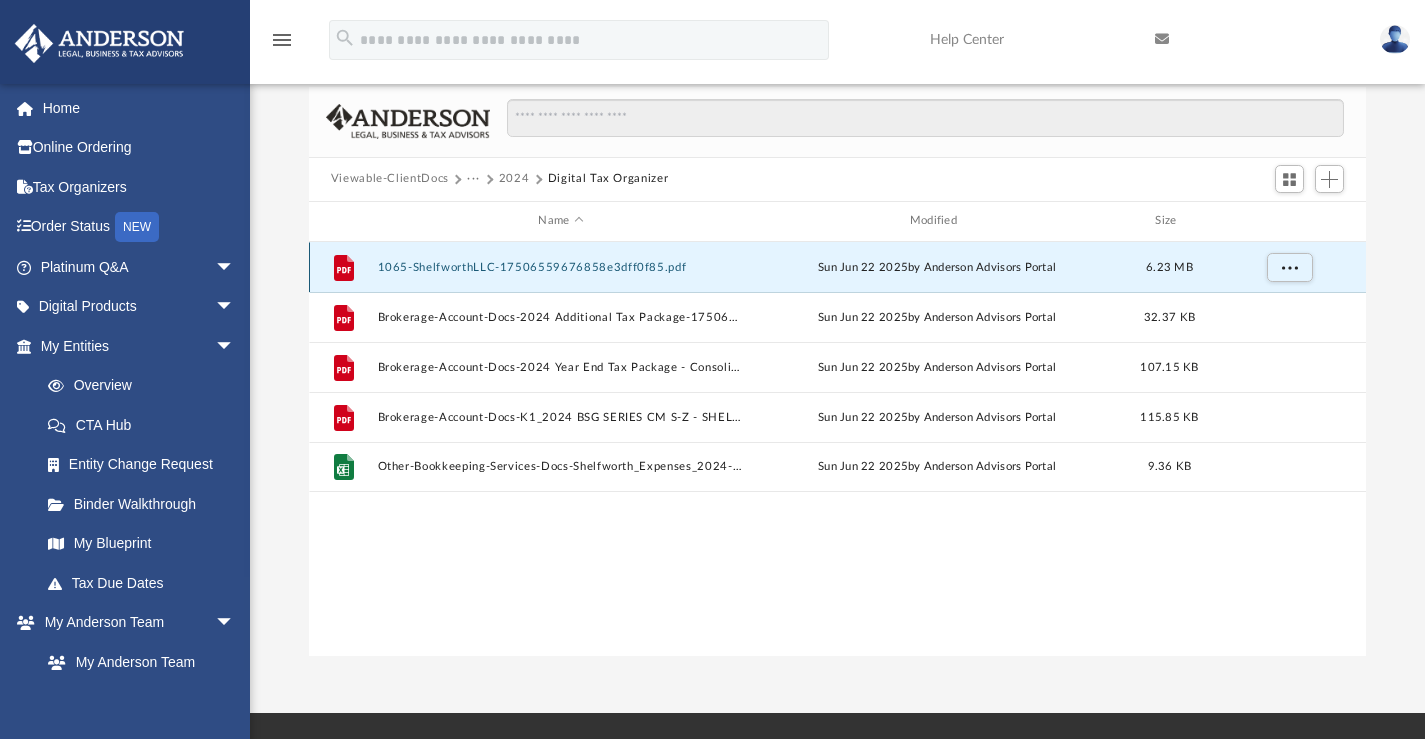 click on "1065-ShelfworthLLC-17506559676858e3dff0f85.pdf" at bounding box center (560, 266) 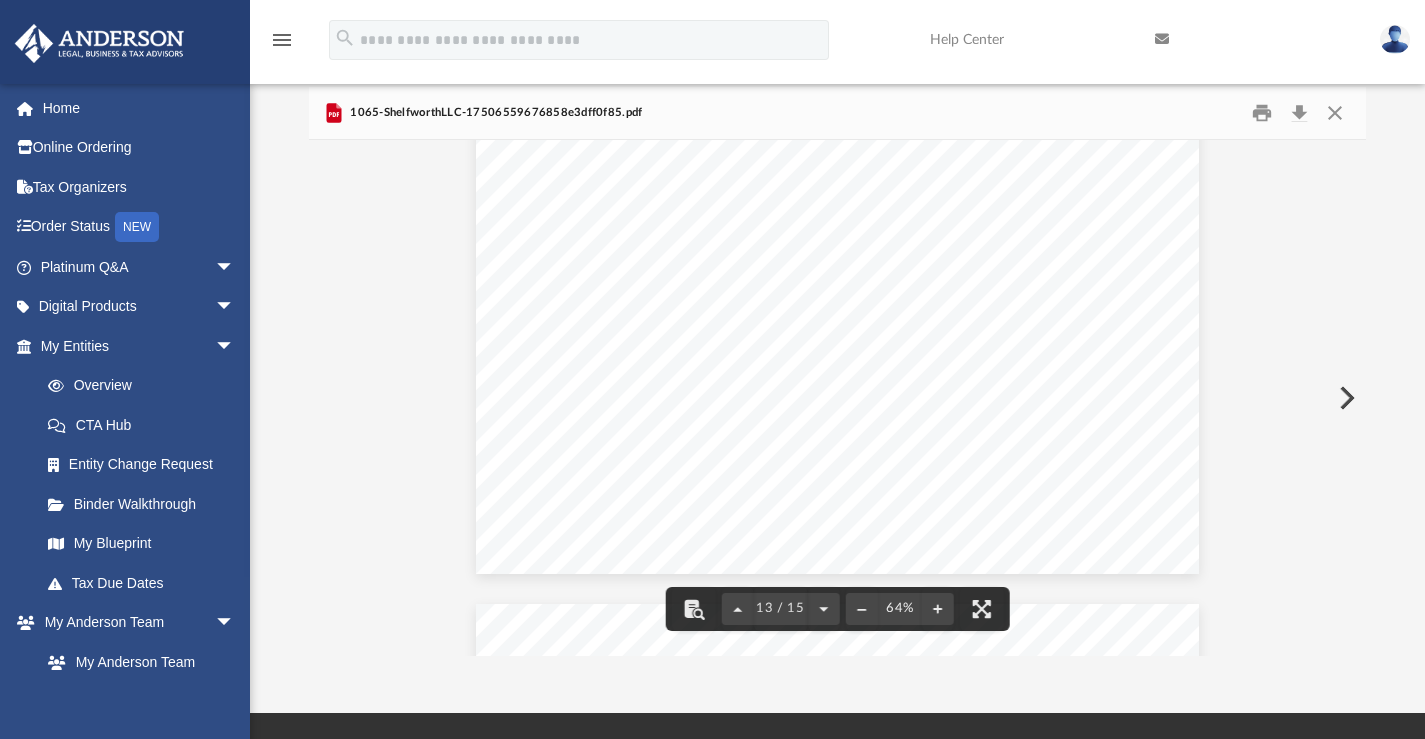 scroll, scrollTop: 6765, scrollLeft: 0, axis: vertical 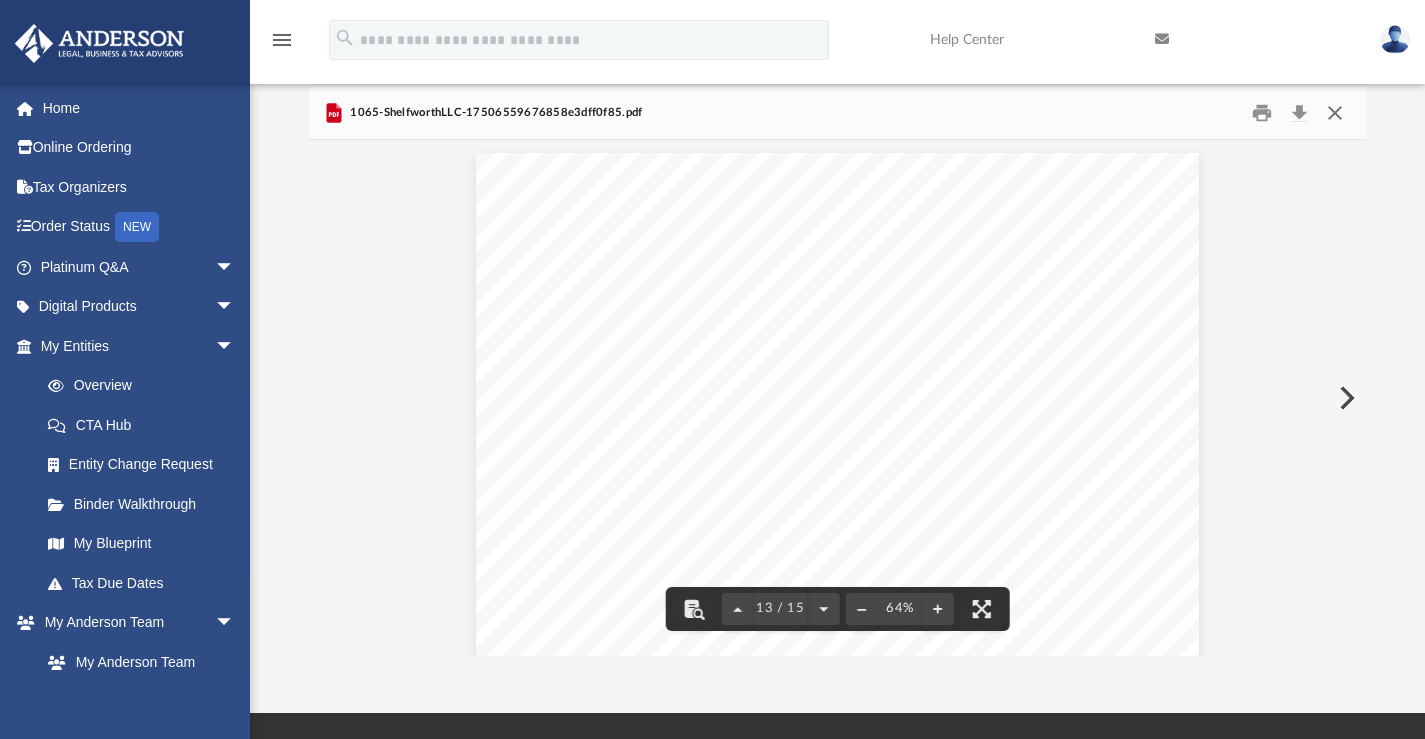 click at bounding box center [1335, 112] 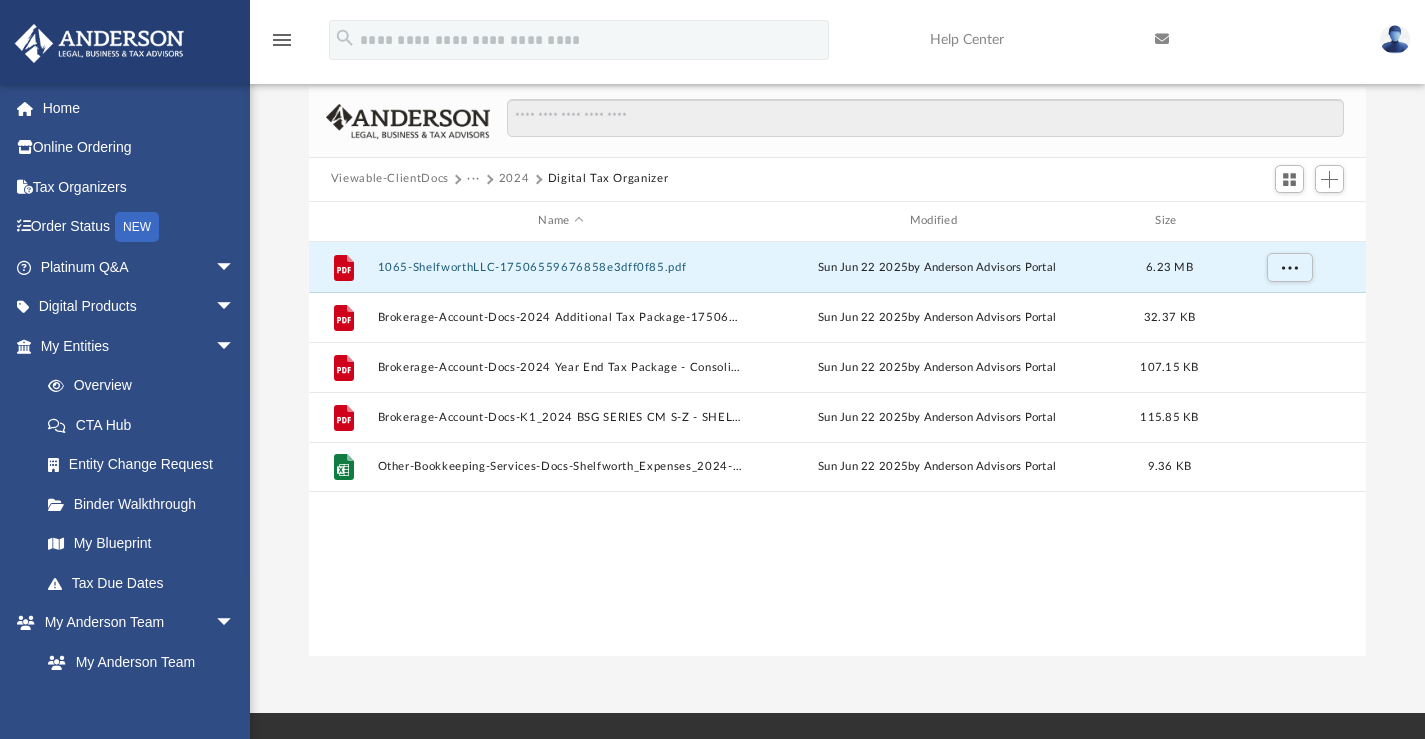 click on "2024" at bounding box center [514, 179] 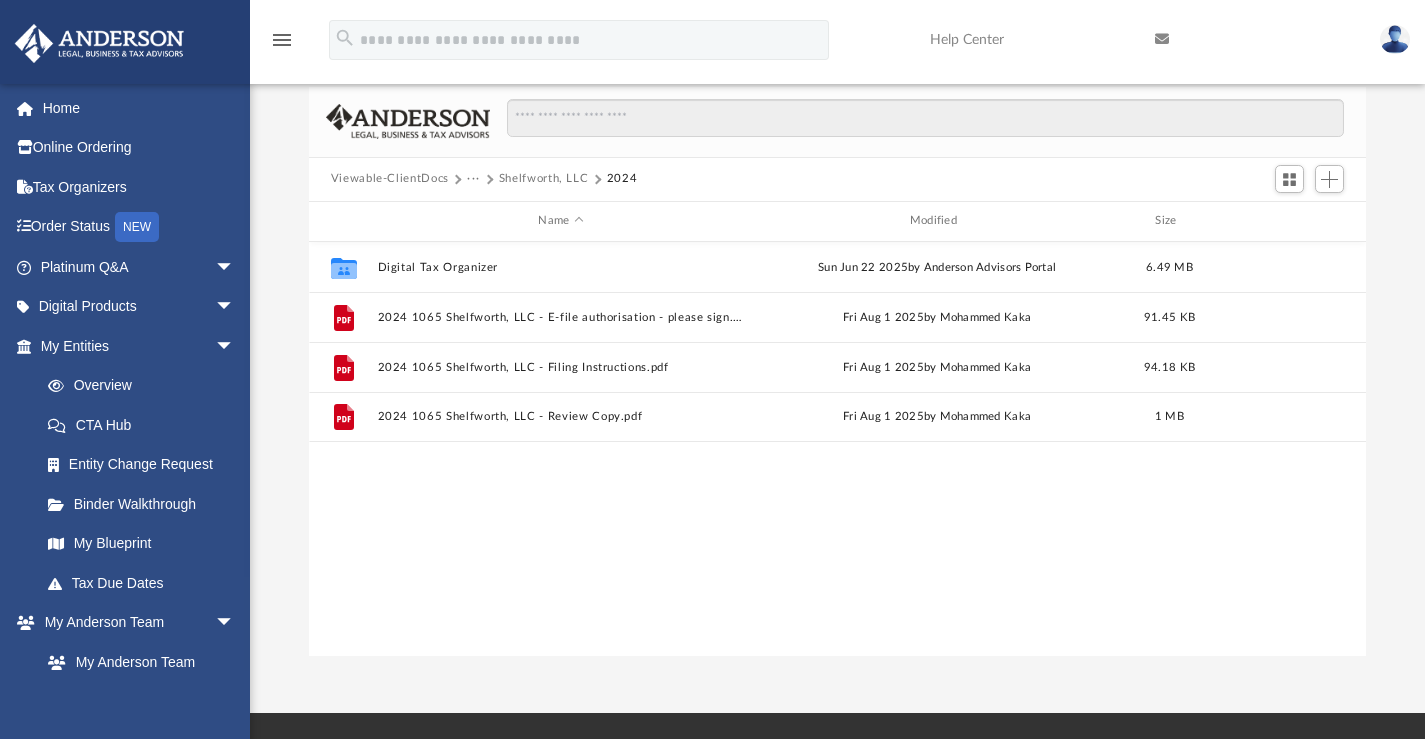 click on "···" at bounding box center [473, 179] 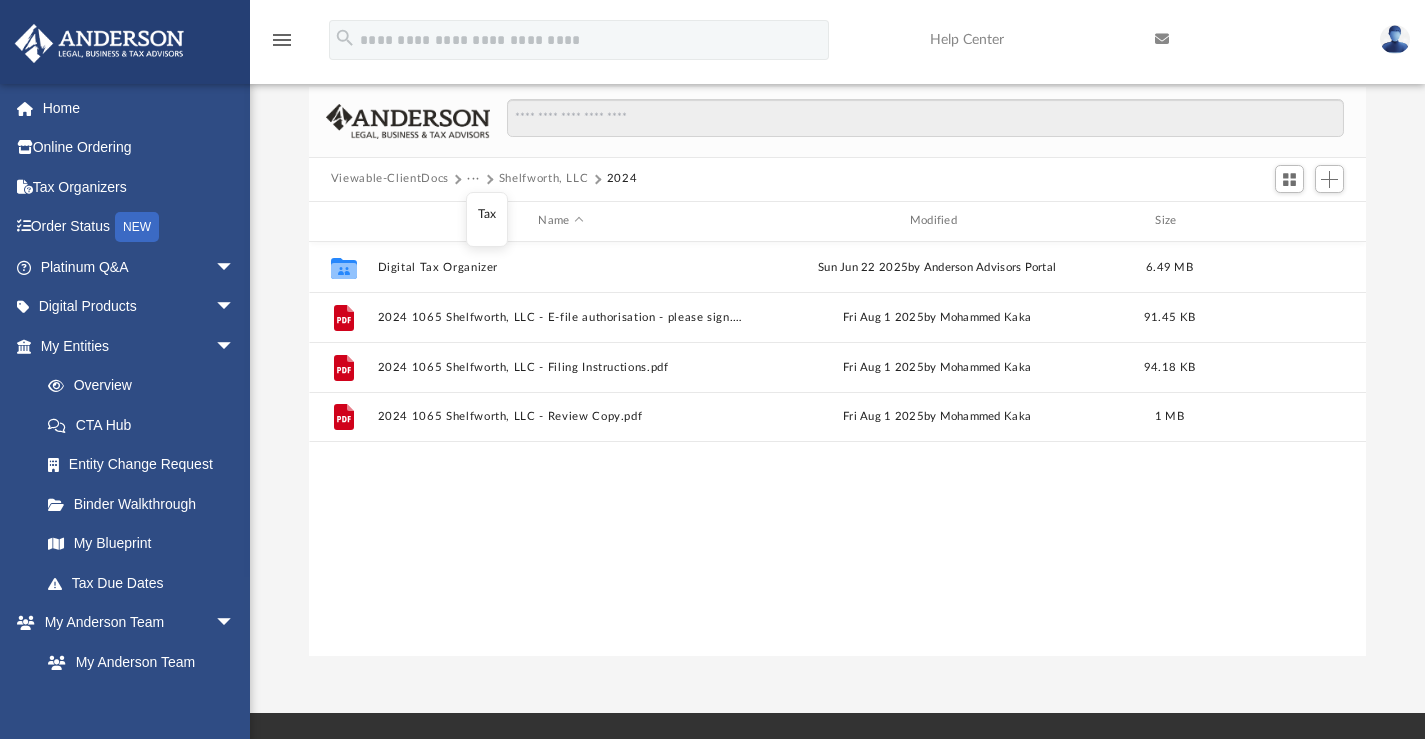 click on "Viewable-ClientDocs" at bounding box center (390, 179) 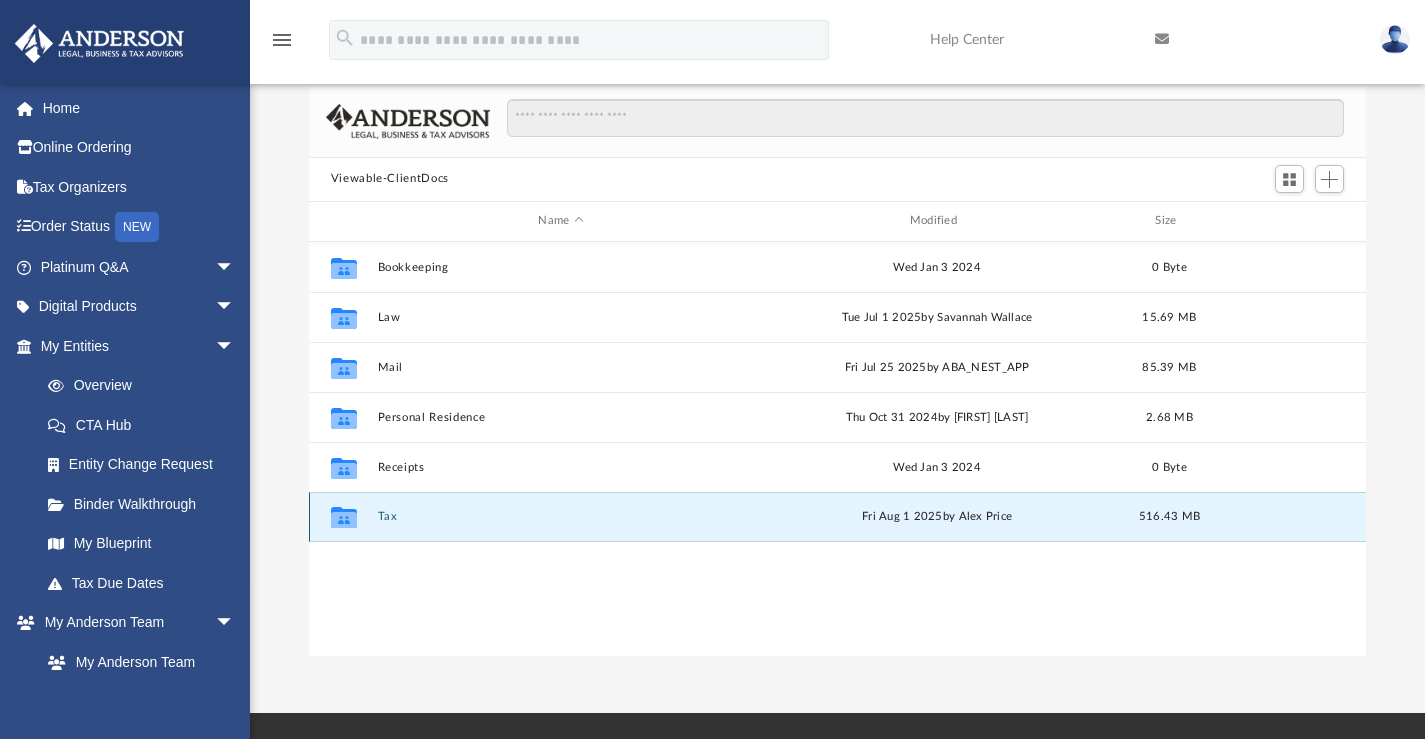 click on "Tax" at bounding box center (560, 516) 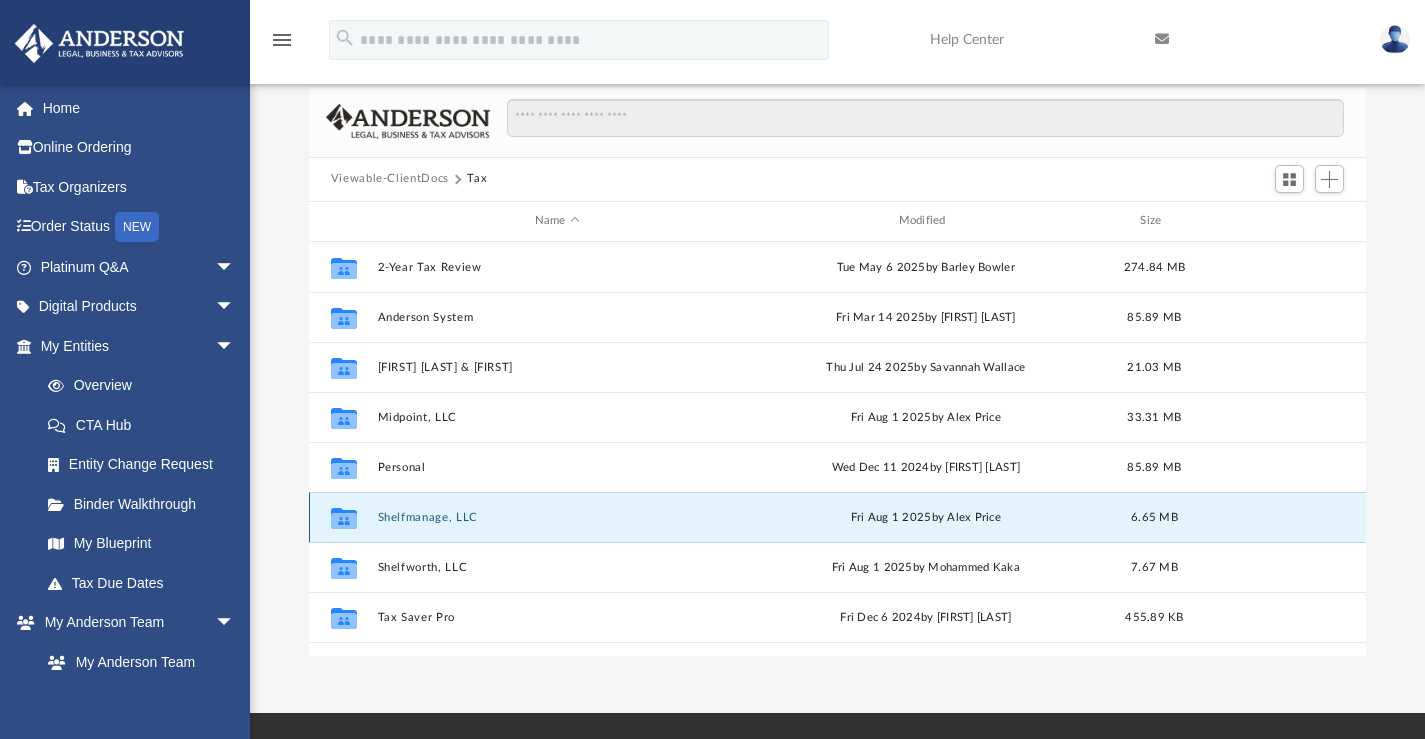 click on "Shelfmanage, LLC" at bounding box center (557, 516) 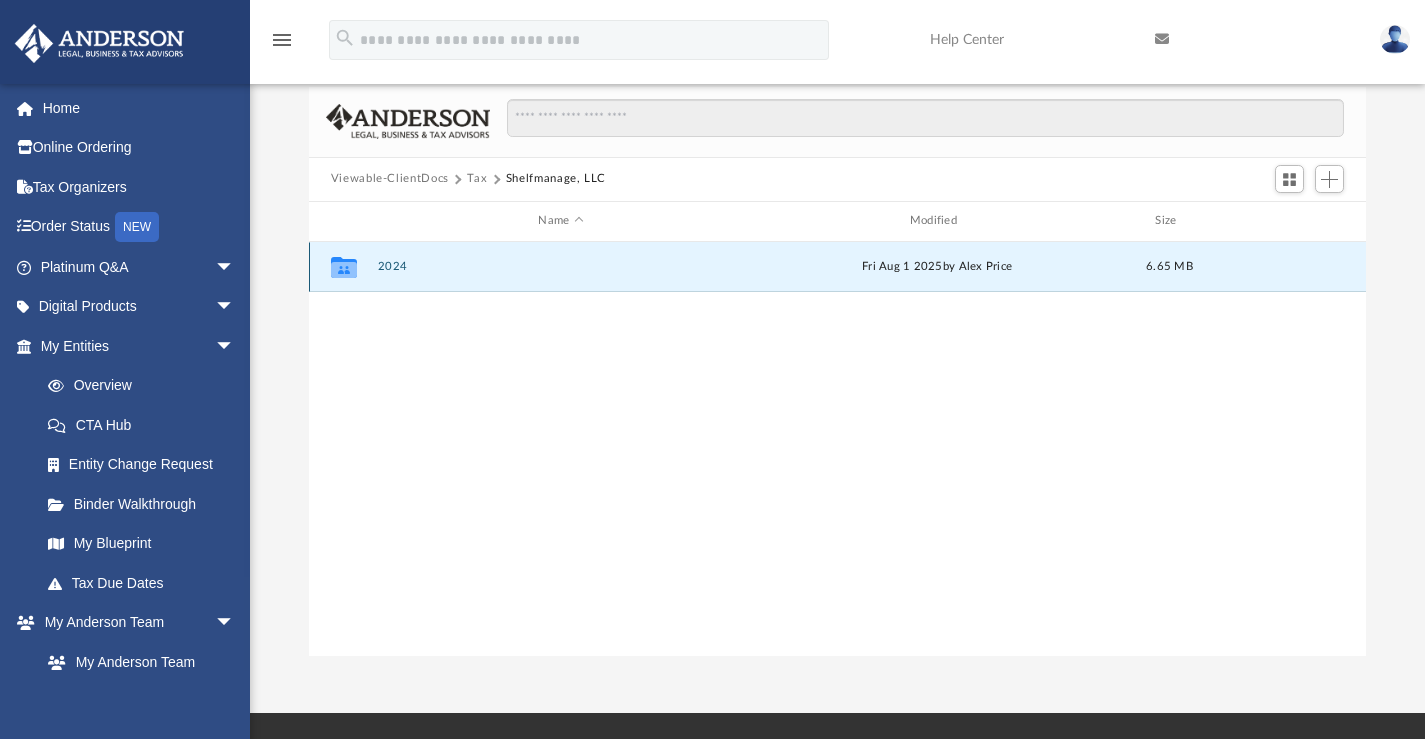 click on "2024" at bounding box center (560, 266) 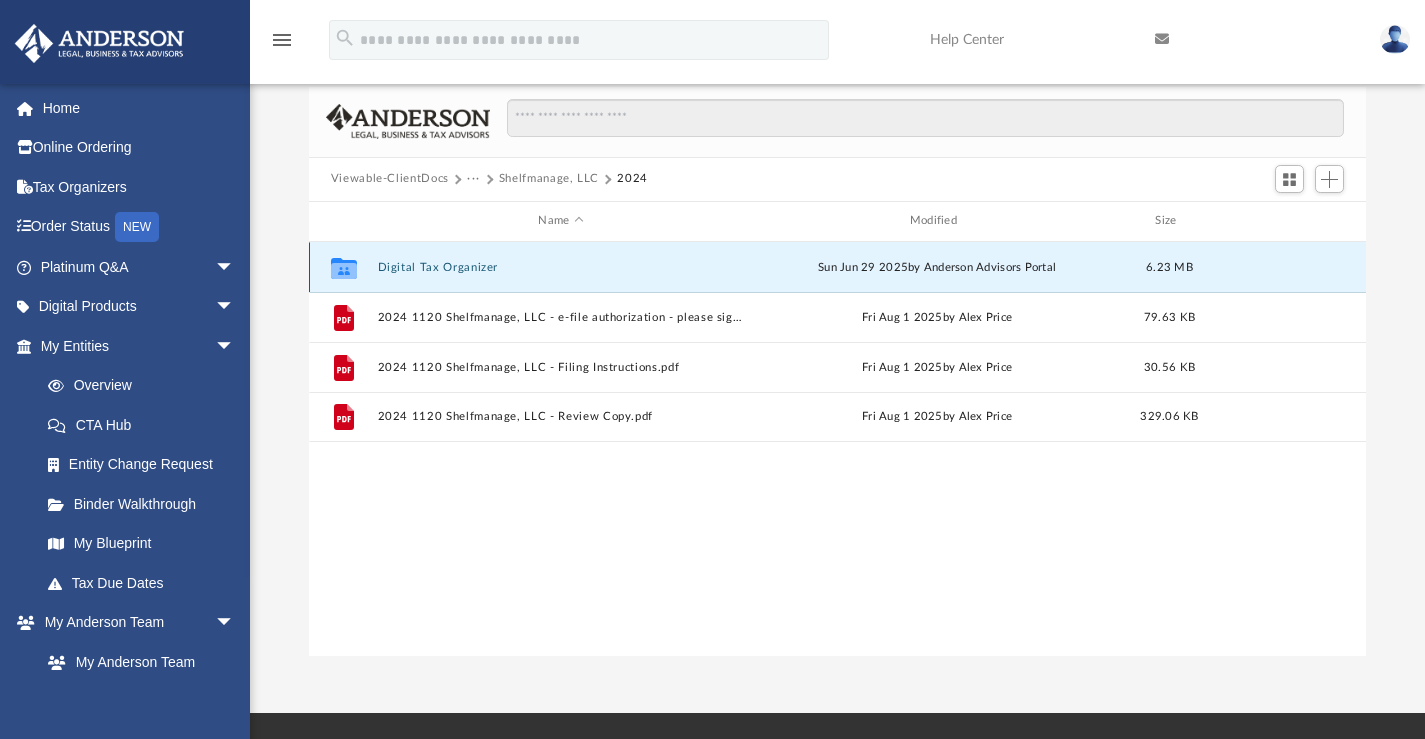 click on "Digital Tax Organizer" at bounding box center (560, 266) 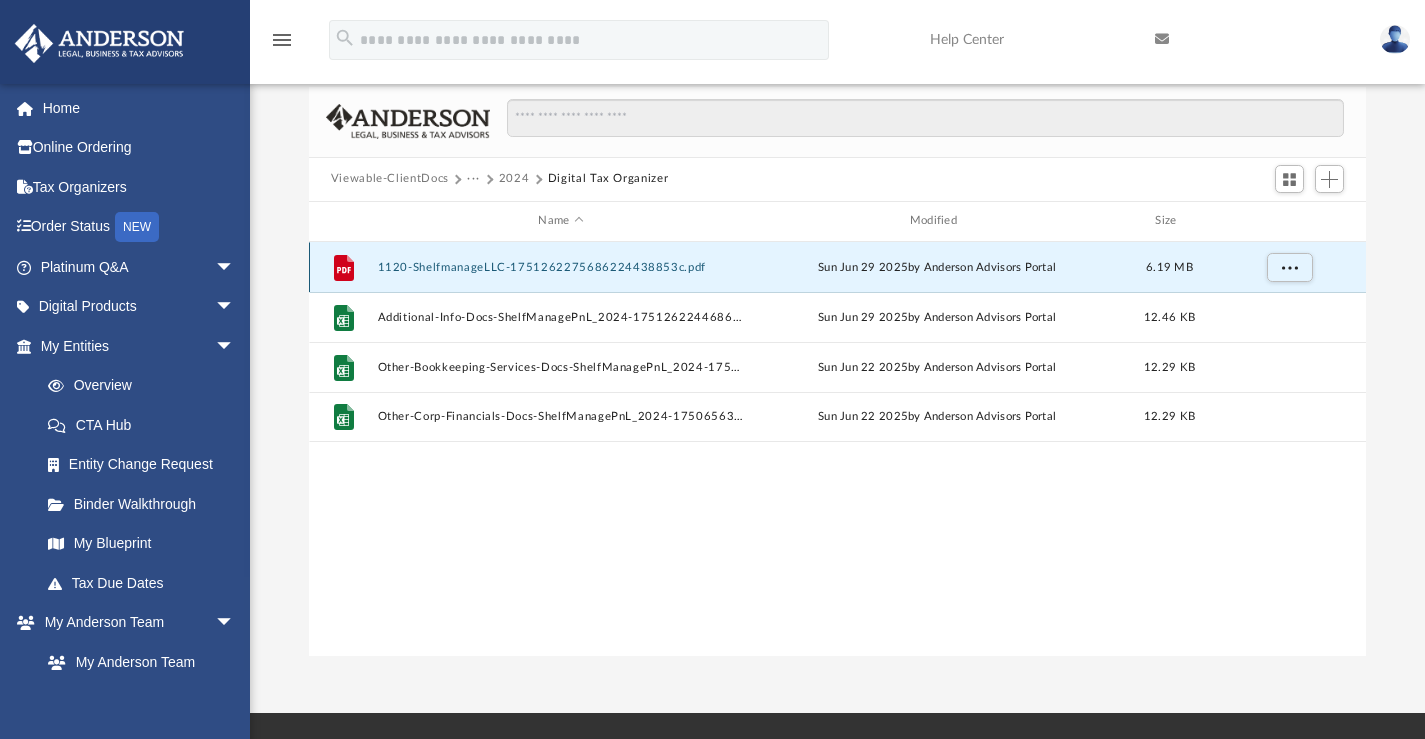 click on "1120-ShelfmanageLLC-1751262275686224438853c.pdf" at bounding box center (560, 266) 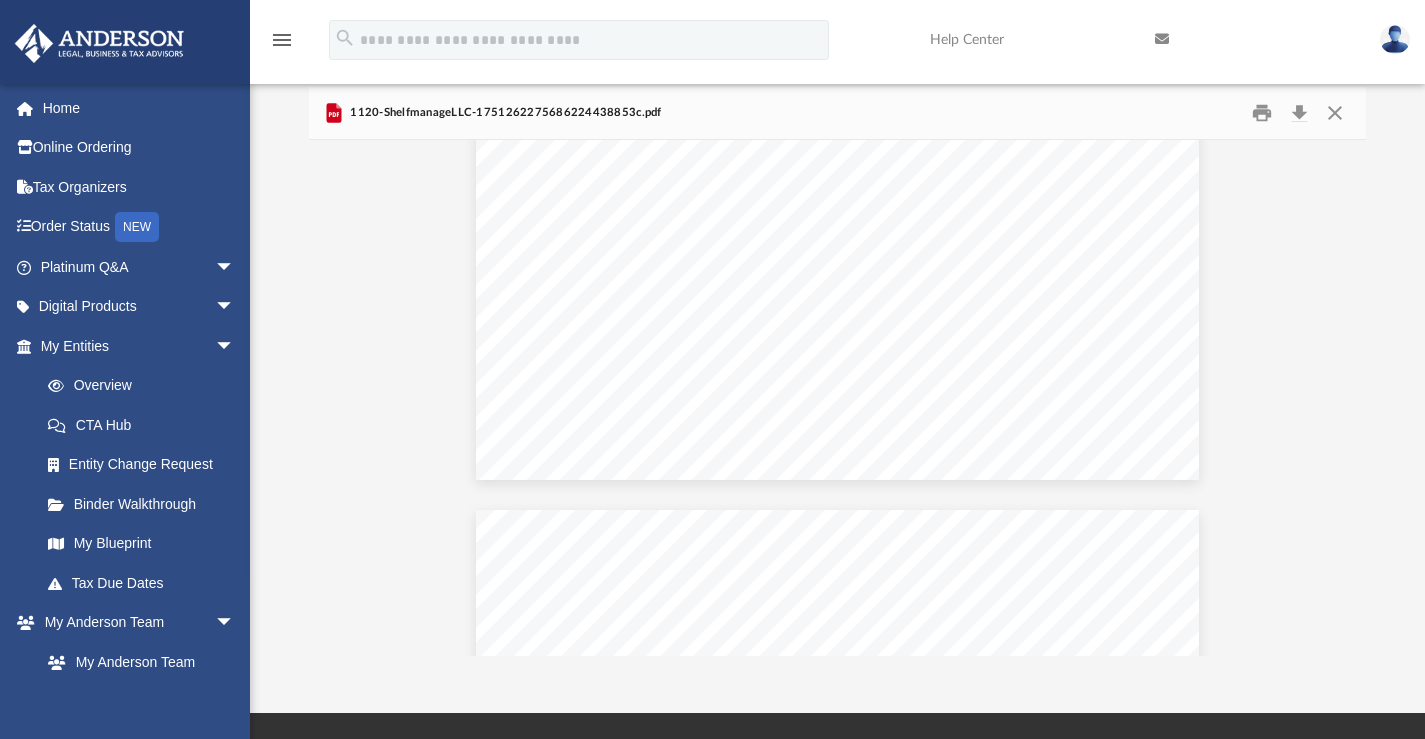 scroll, scrollTop: 0, scrollLeft: 0, axis: both 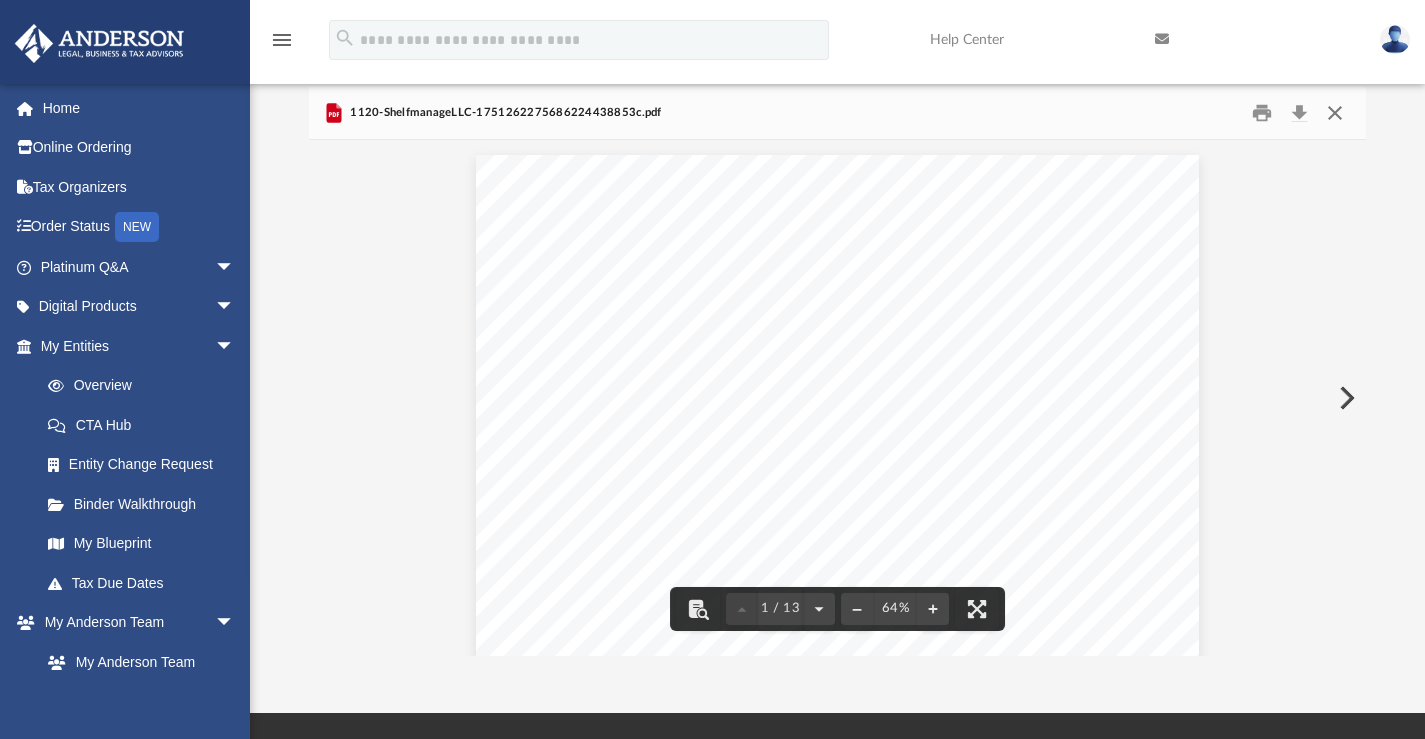 click at bounding box center [1335, 112] 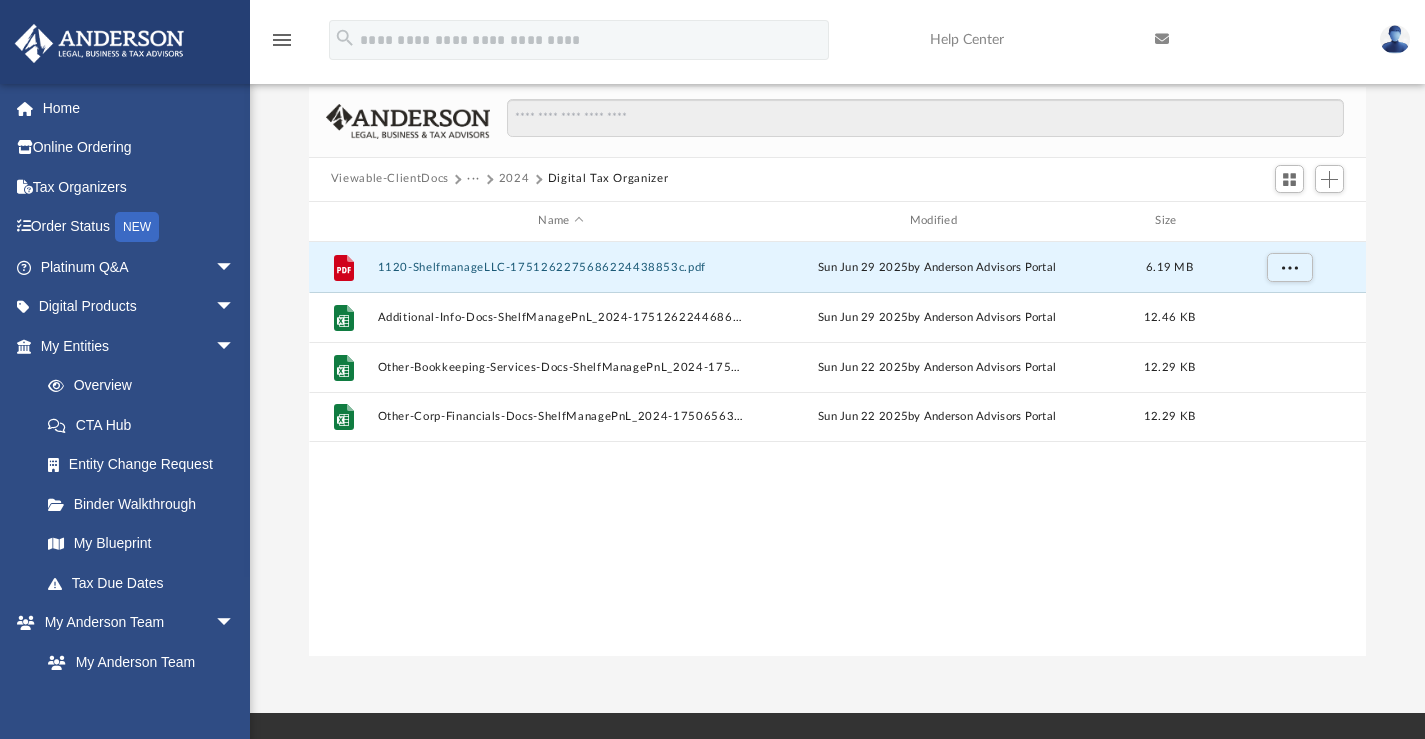 click on "2024" at bounding box center (514, 179) 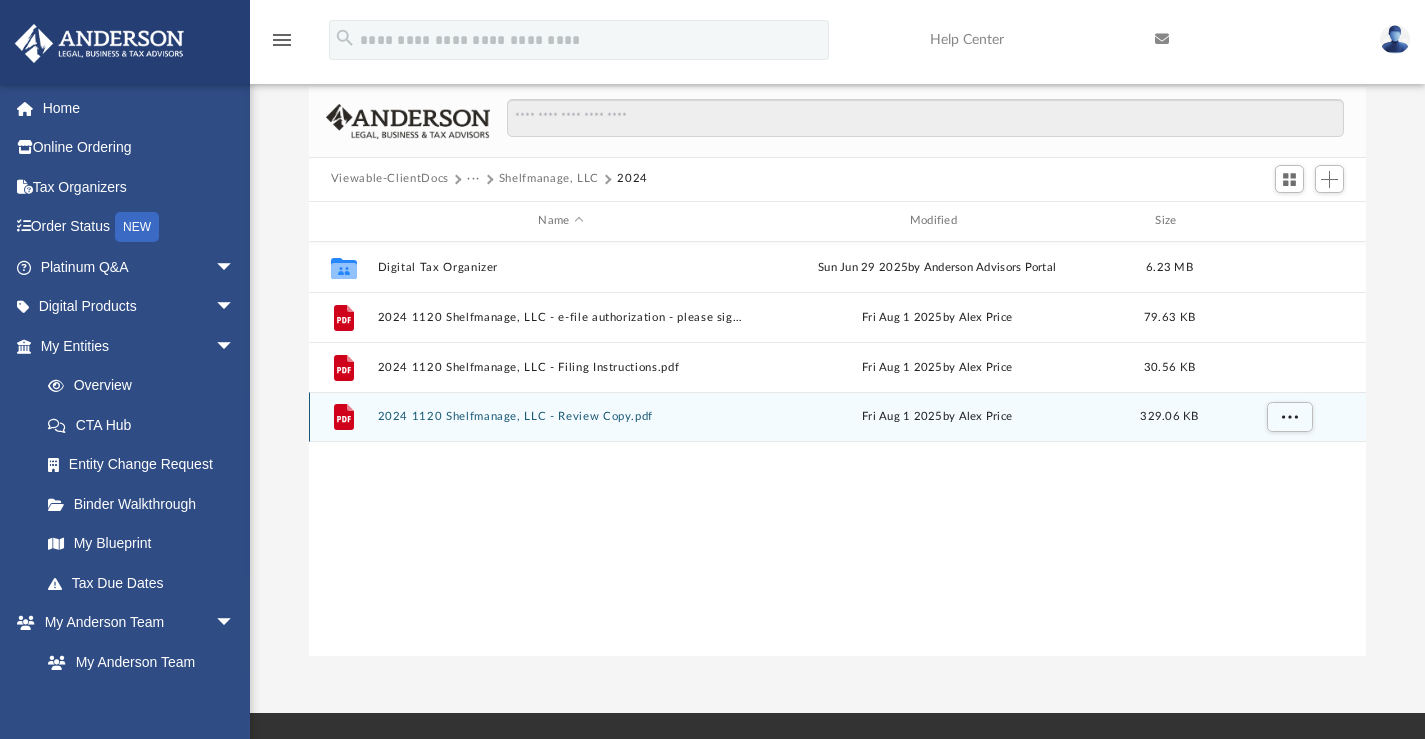 click on "2024 1120 Shelfmanage, LLC - Review Copy.pdf" at bounding box center [560, 416] 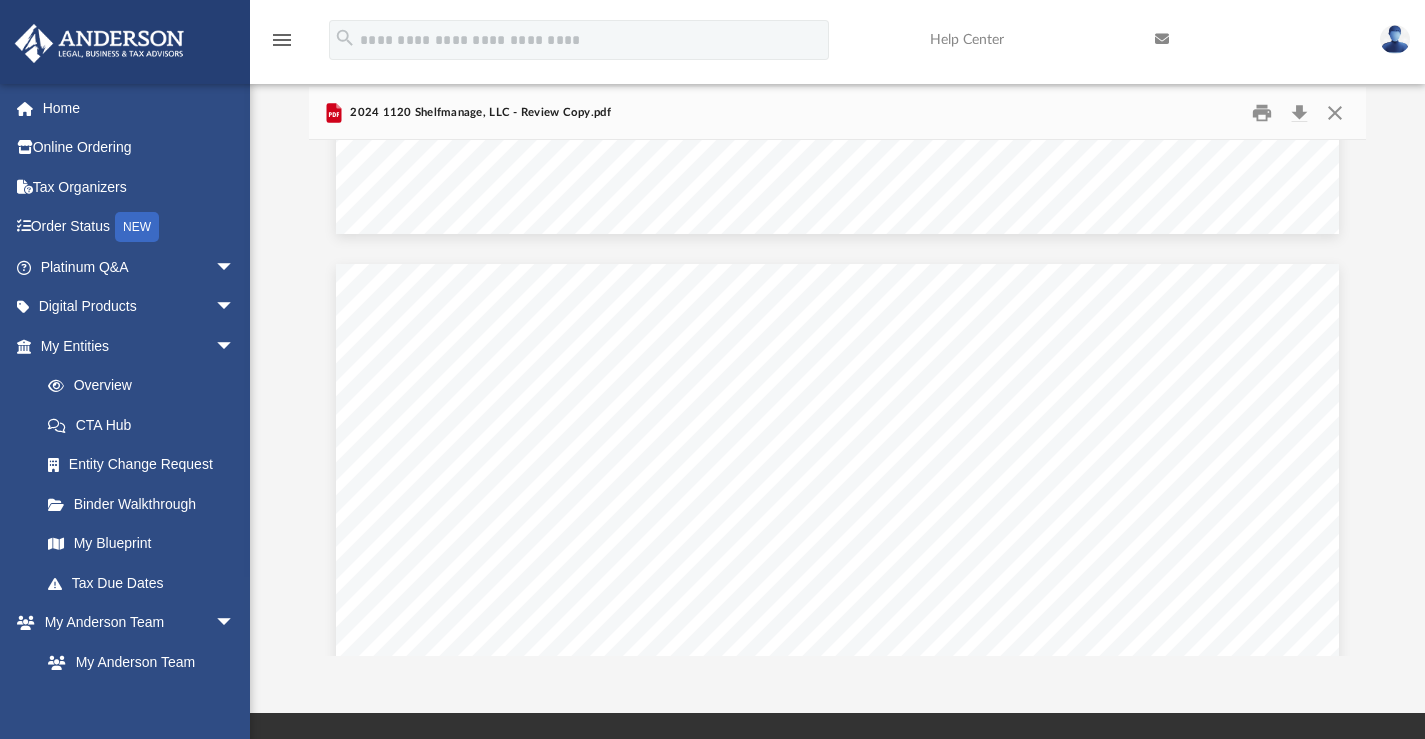 scroll, scrollTop: 6713, scrollLeft: 0, axis: vertical 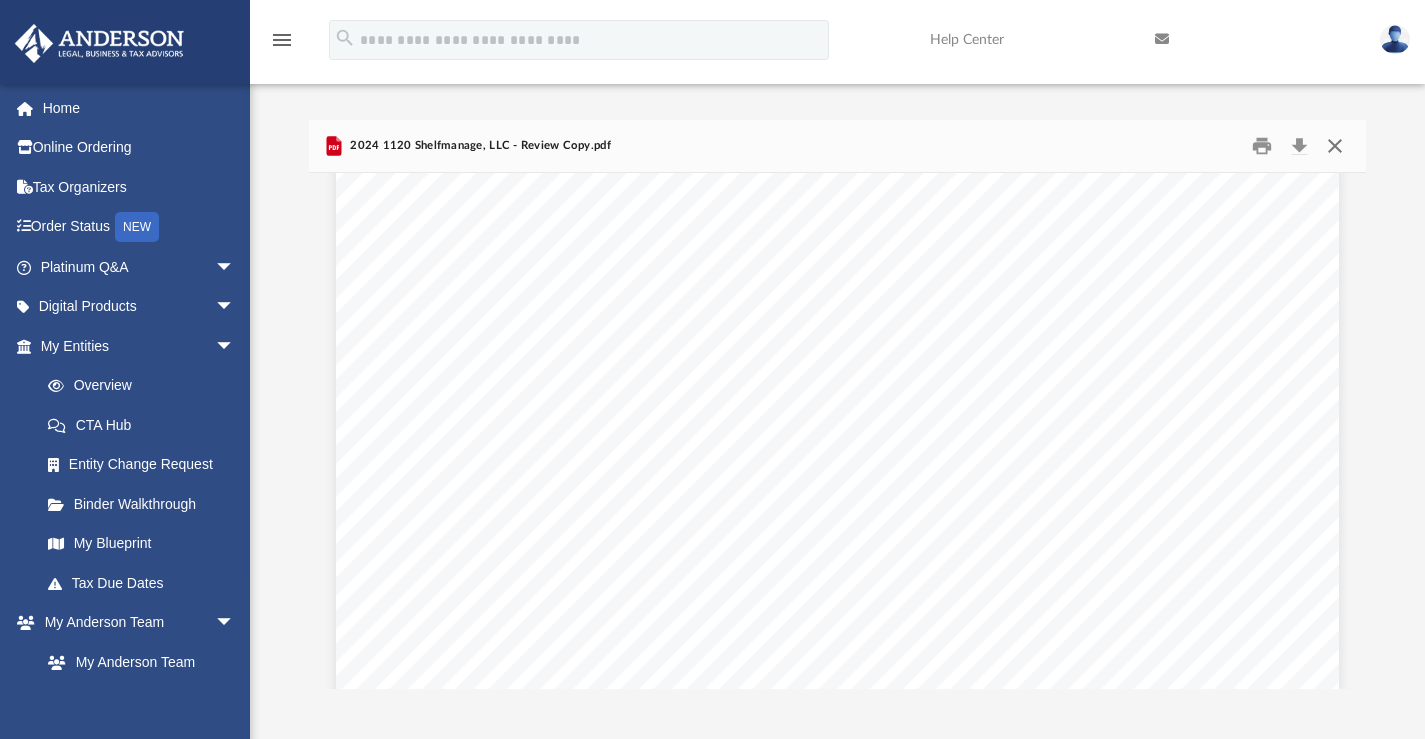 click at bounding box center (1335, 145) 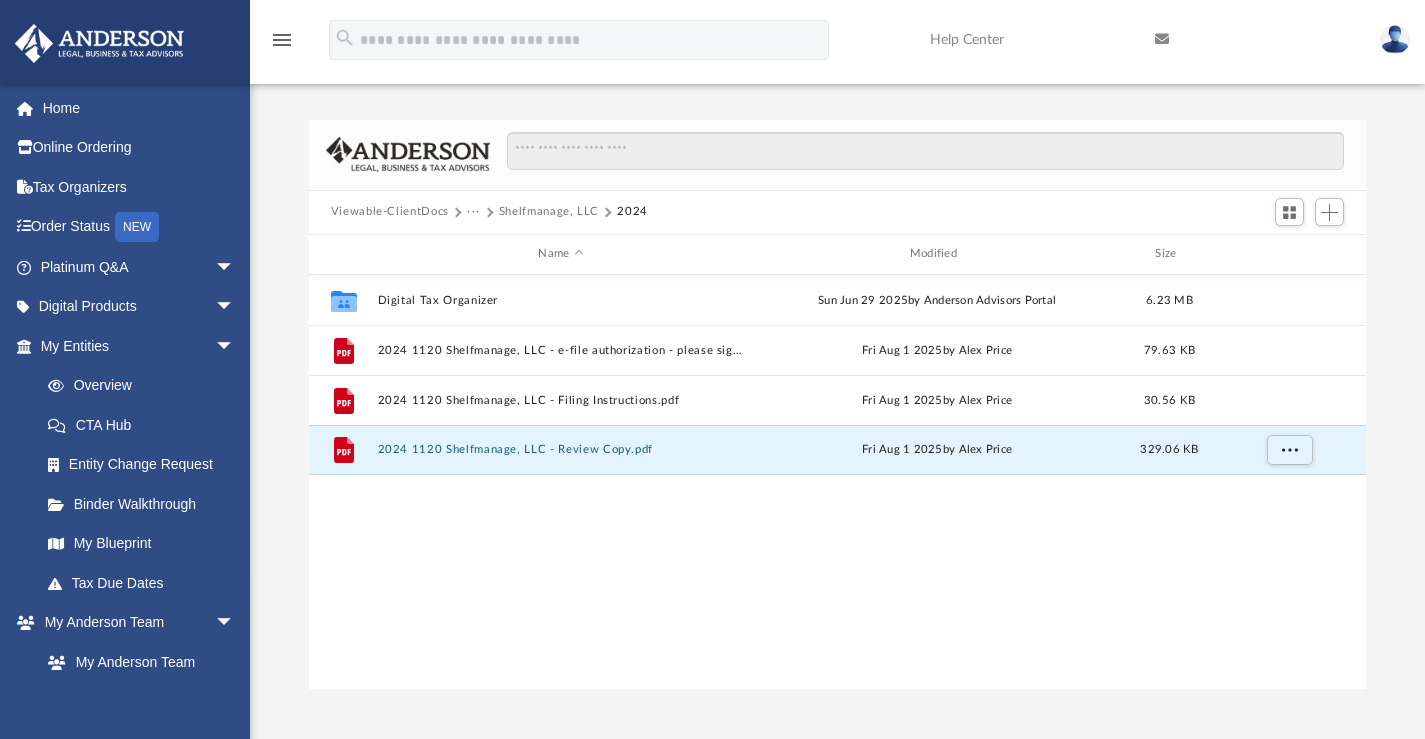 click on "Viewable-ClientDocs" at bounding box center [390, 212] 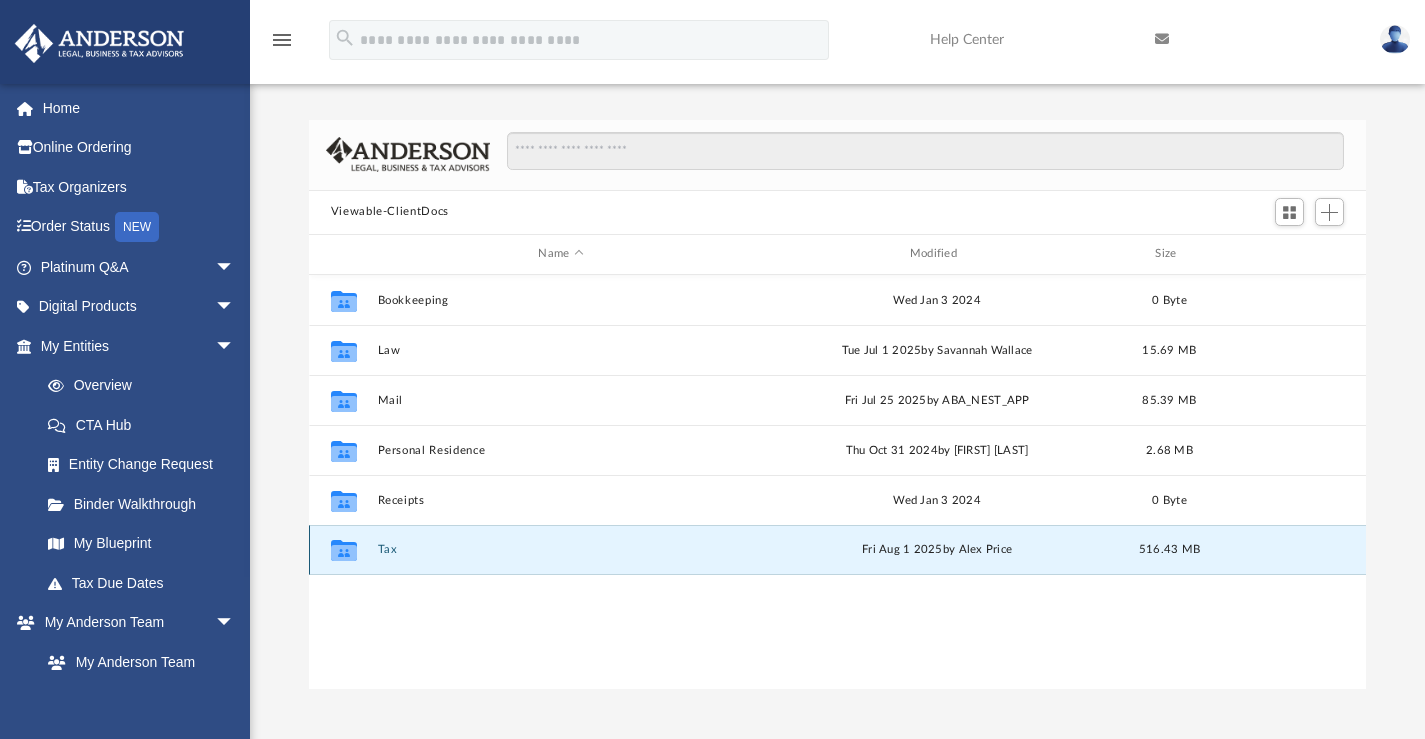 click on "Tax" at bounding box center [560, 549] 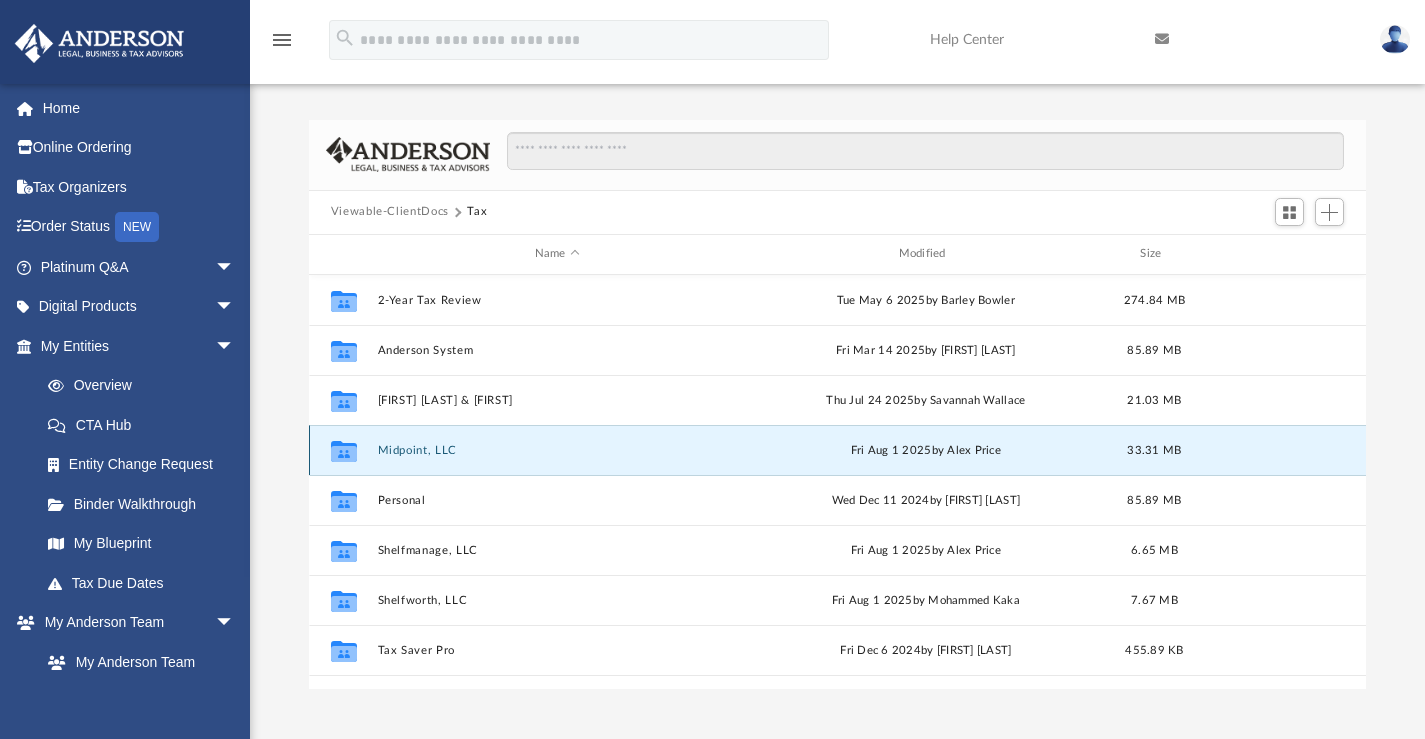 click on "Midpoint, LLC" at bounding box center [557, 449] 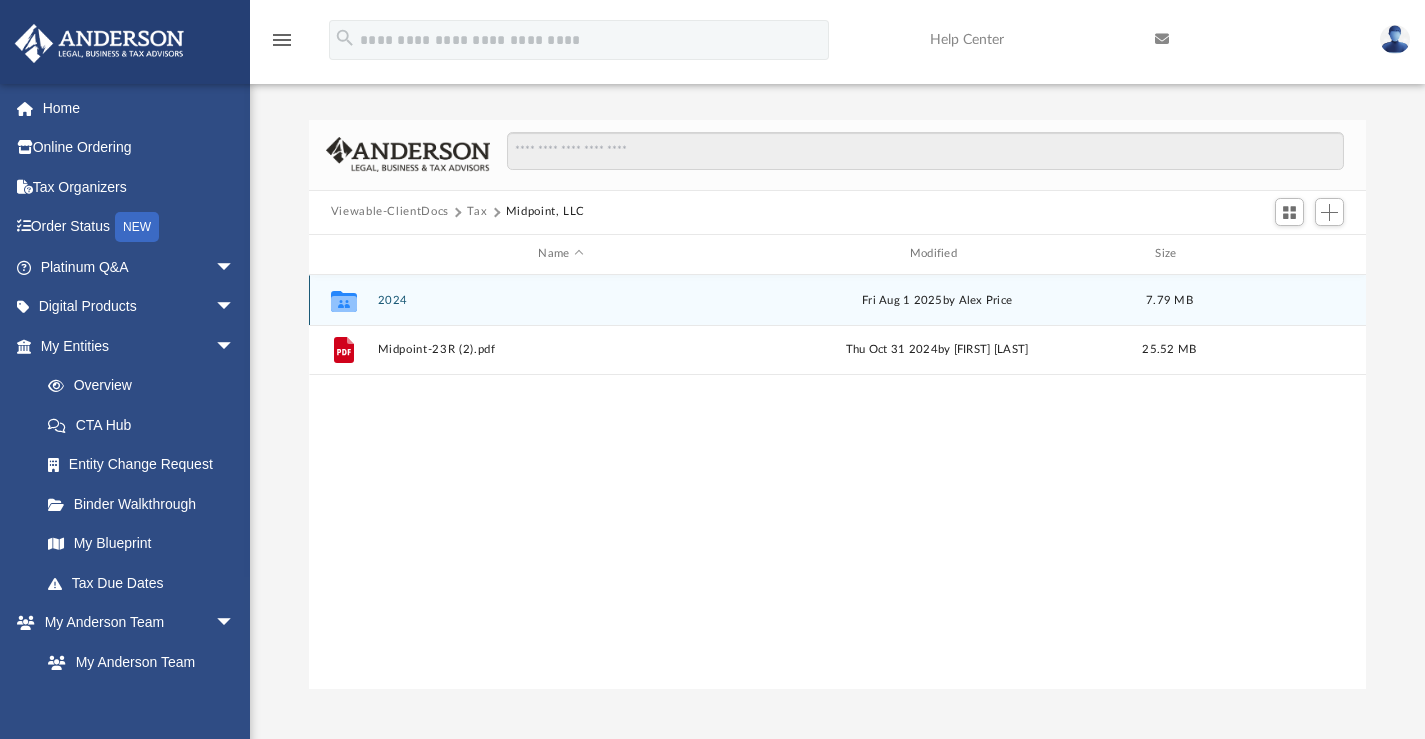 click on "2024" at bounding box center [560, 299] 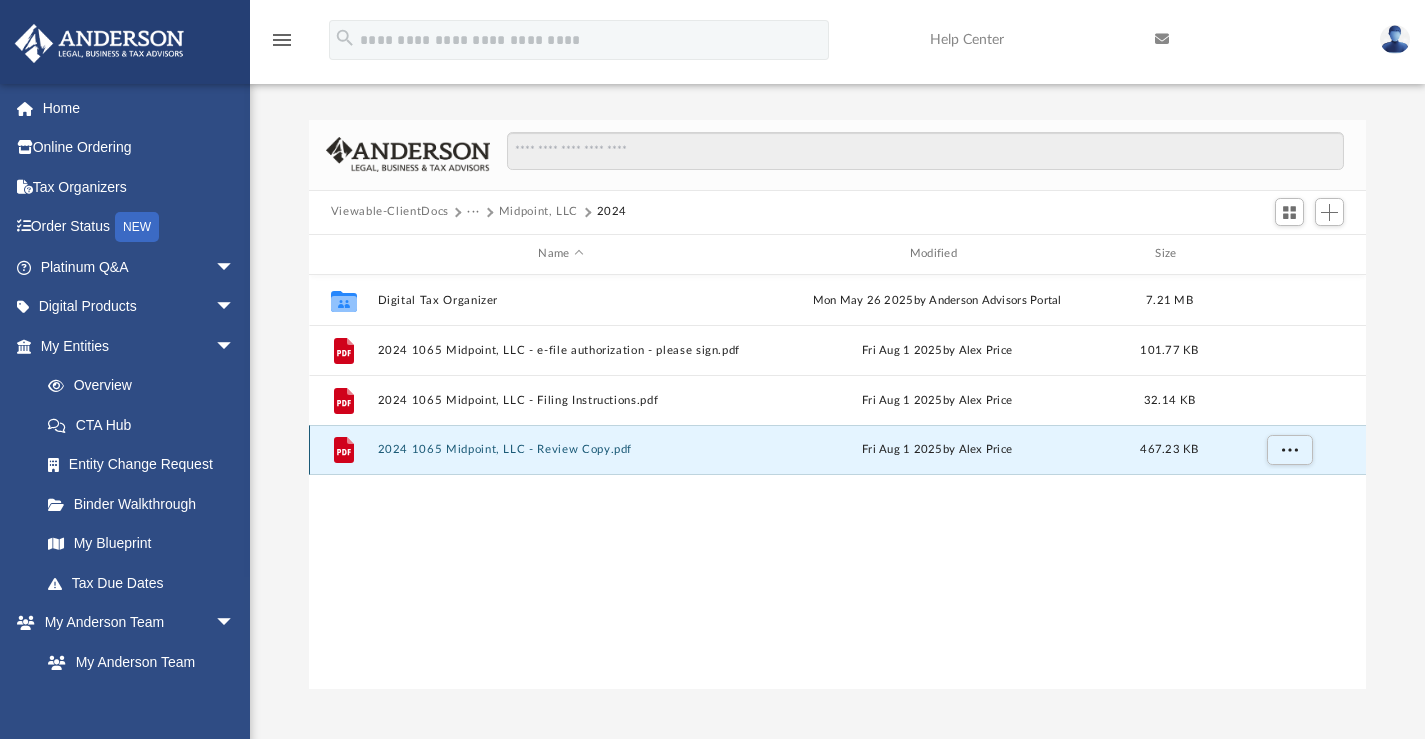 click on "2024 1065 Midpoint, LLC - Review Copy.pdf" at bounding box center (560, 449) 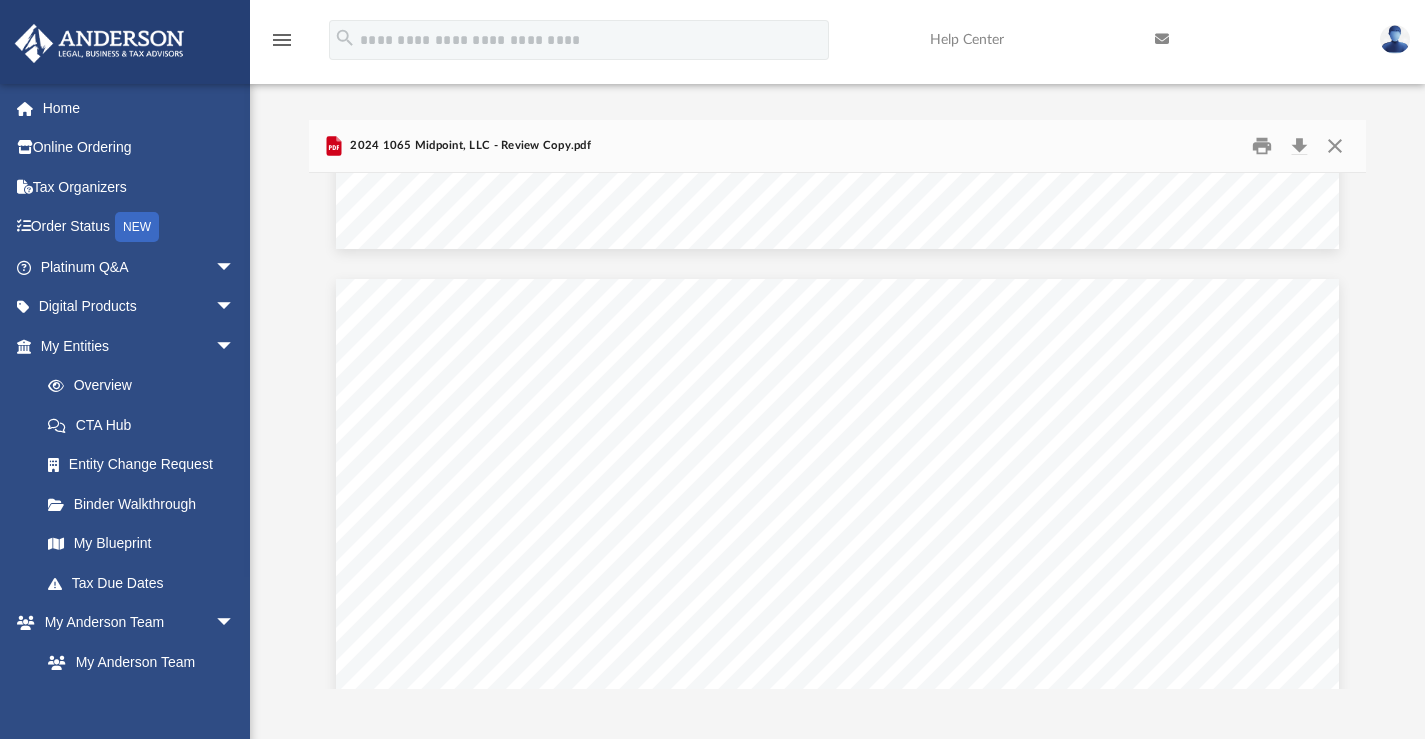 scroll, scrollTop: 0, scrollLeft: 0, axis: both 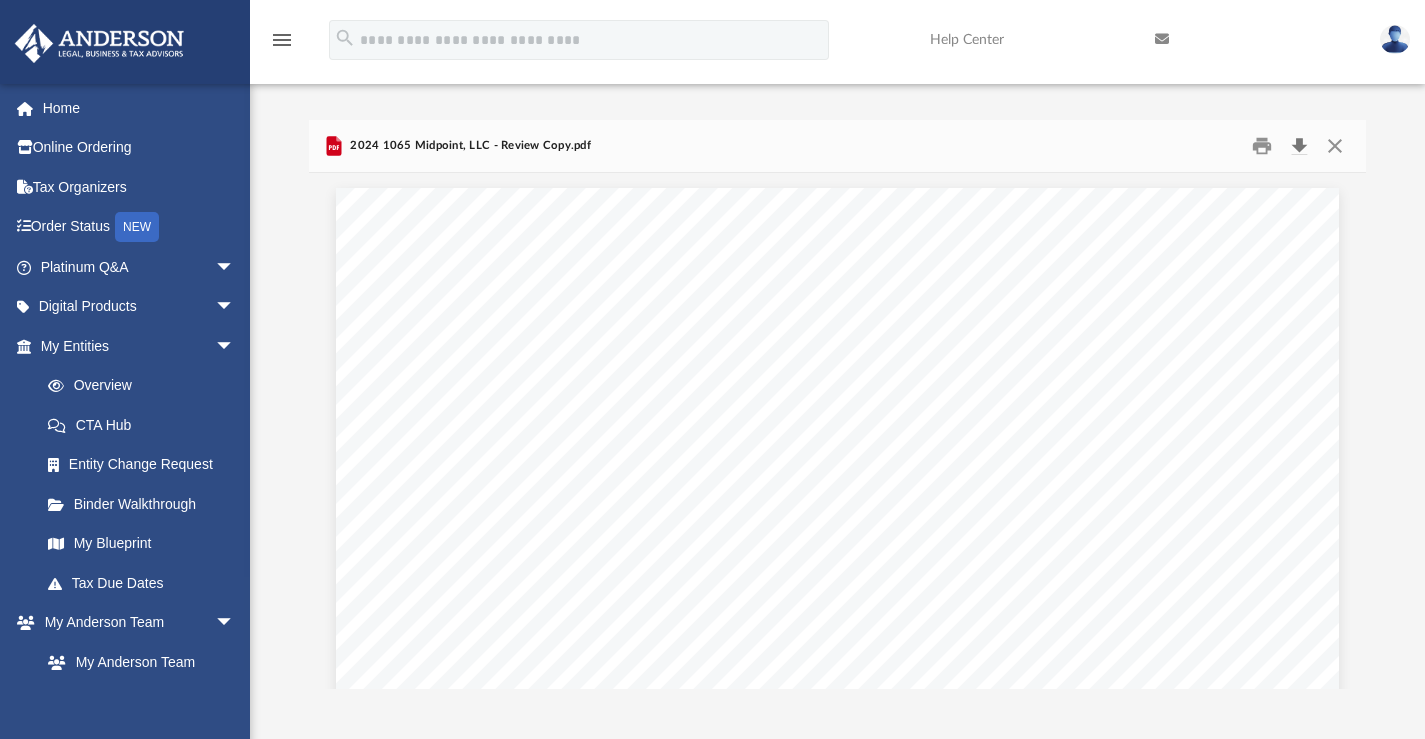 click at bounding box center (1299, 145) 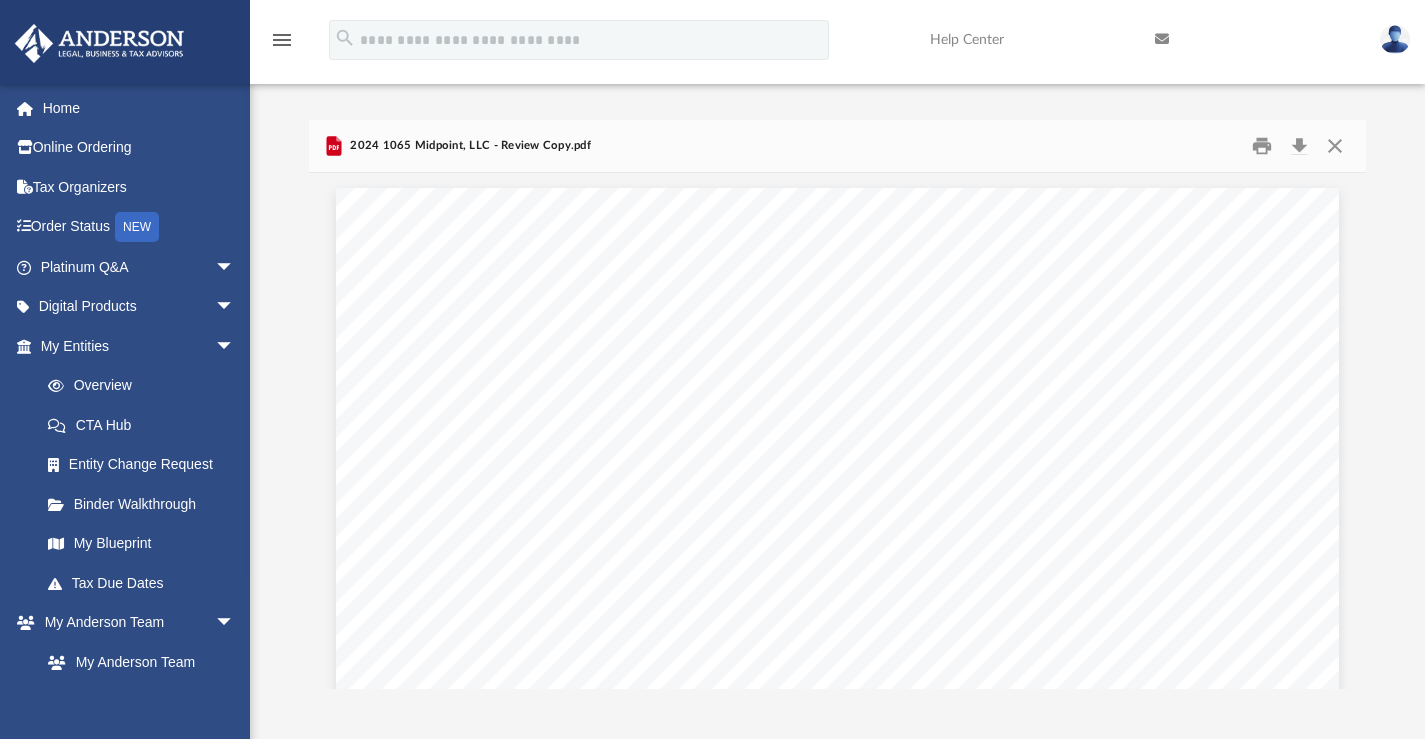 drag, startPoint x: 906, startPoint y: 122, endPoint x: 933, endPoint y: 281, distance: 161.27615 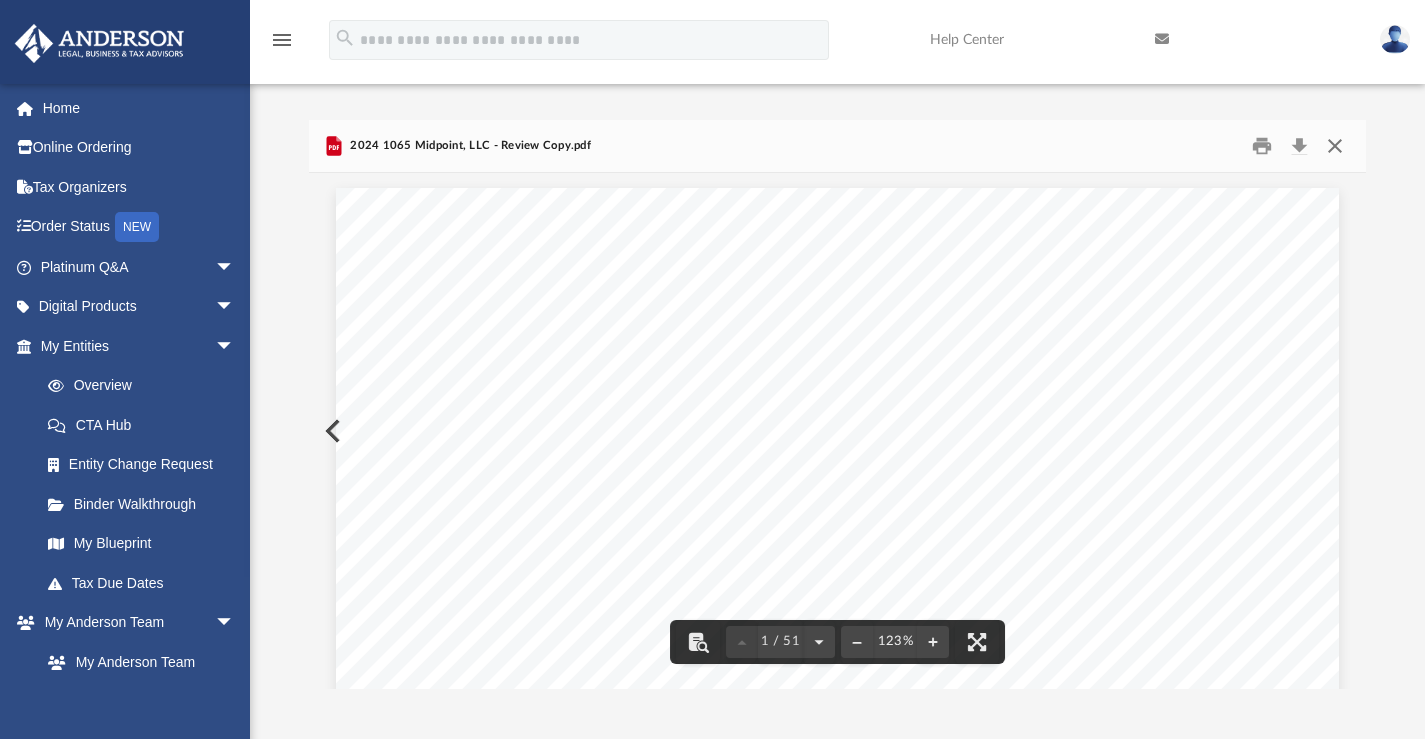 click at bounding box center [1335, 145] 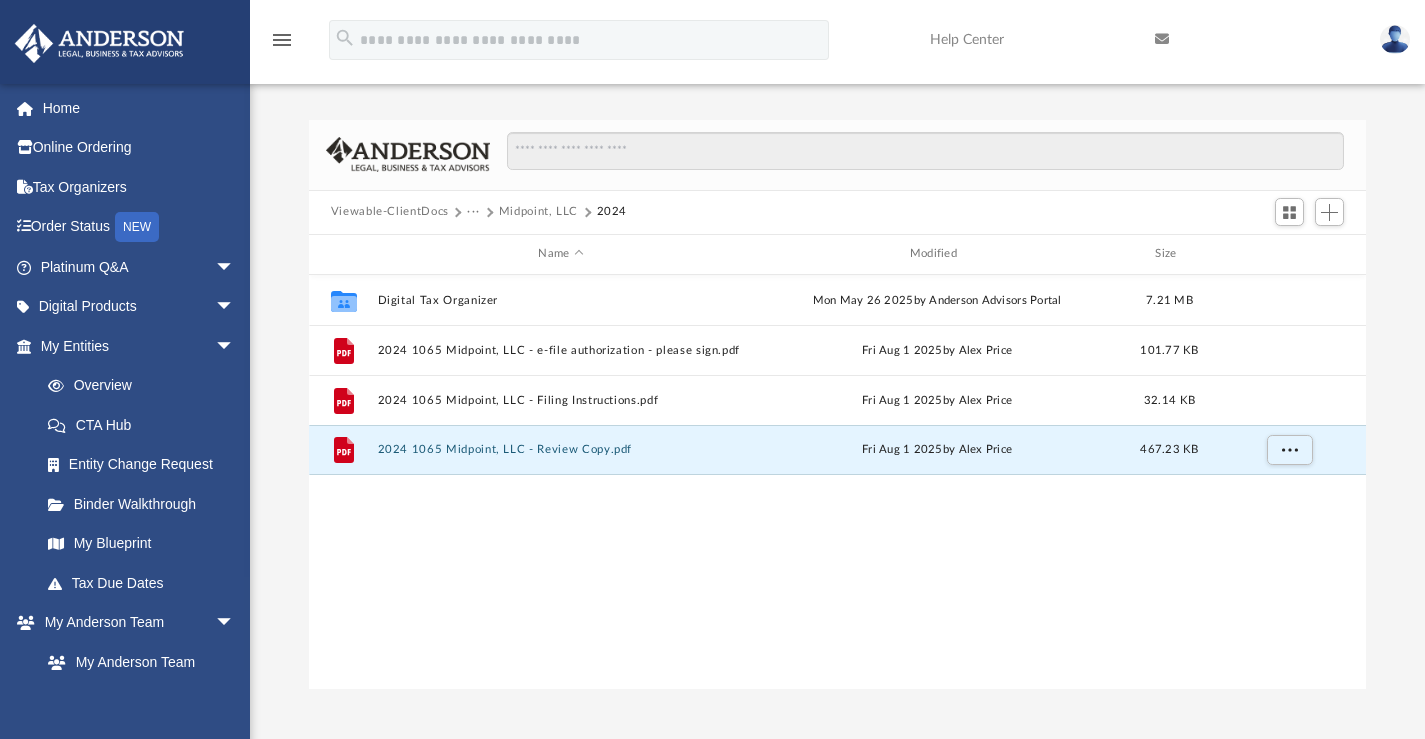 click on "Midpoint, LLC" at bounding box center [538, 212] 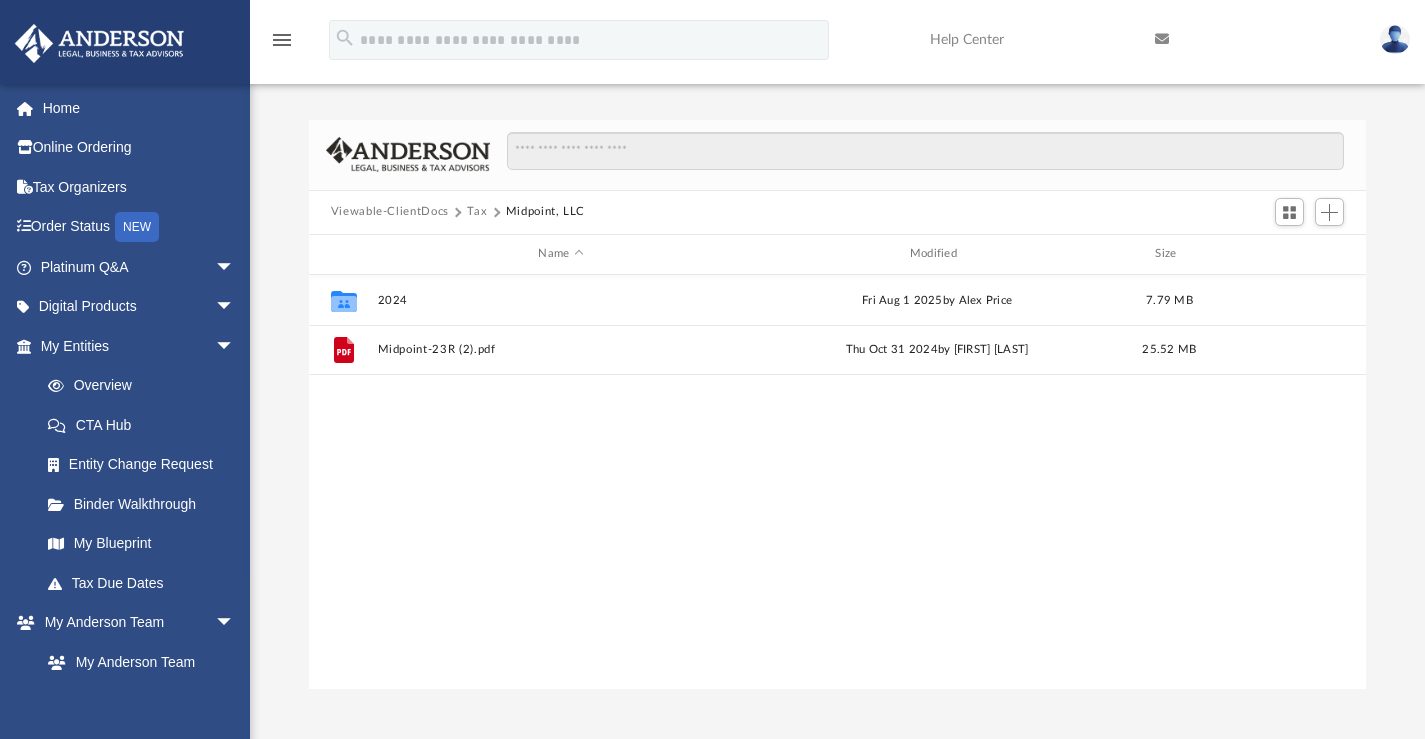 click on "Tax" at bounding box center [477, 212] 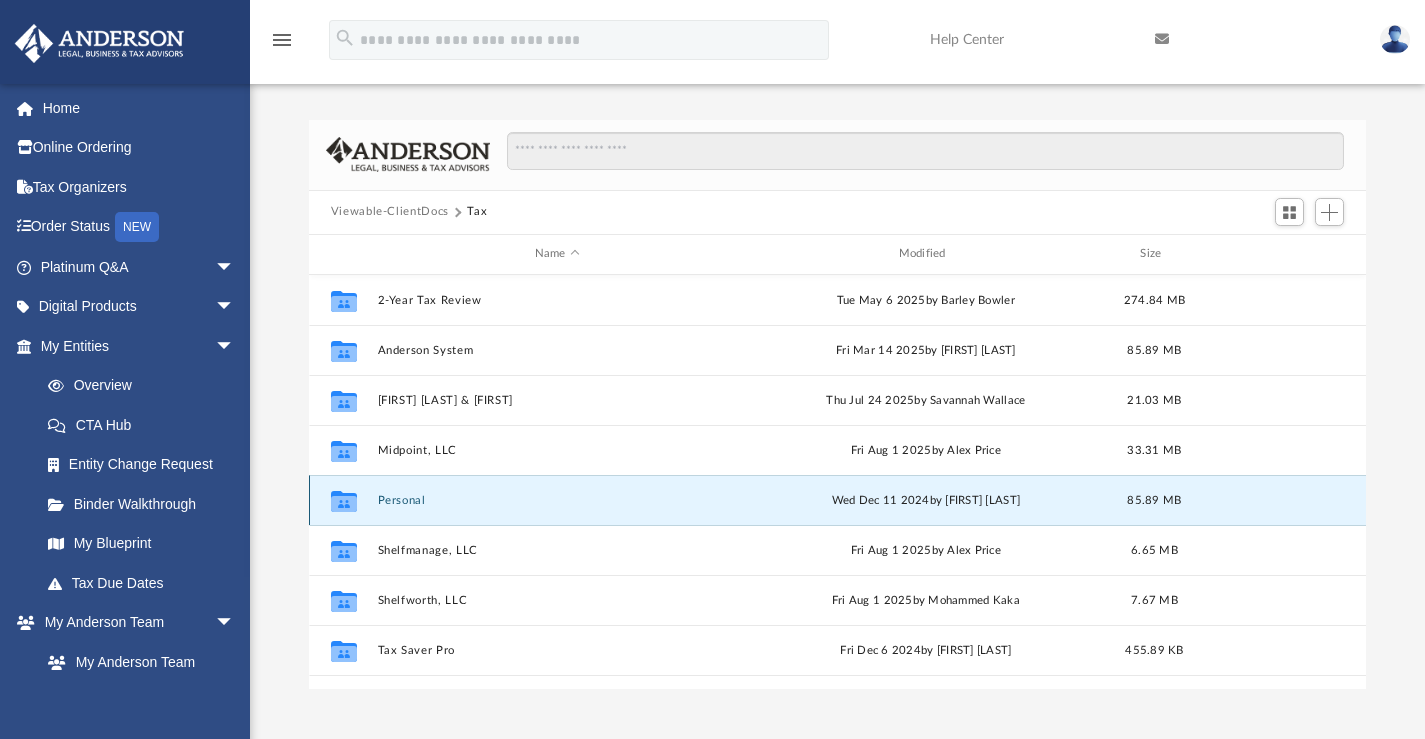 click on "Personal" at bounding box center (557, 499) 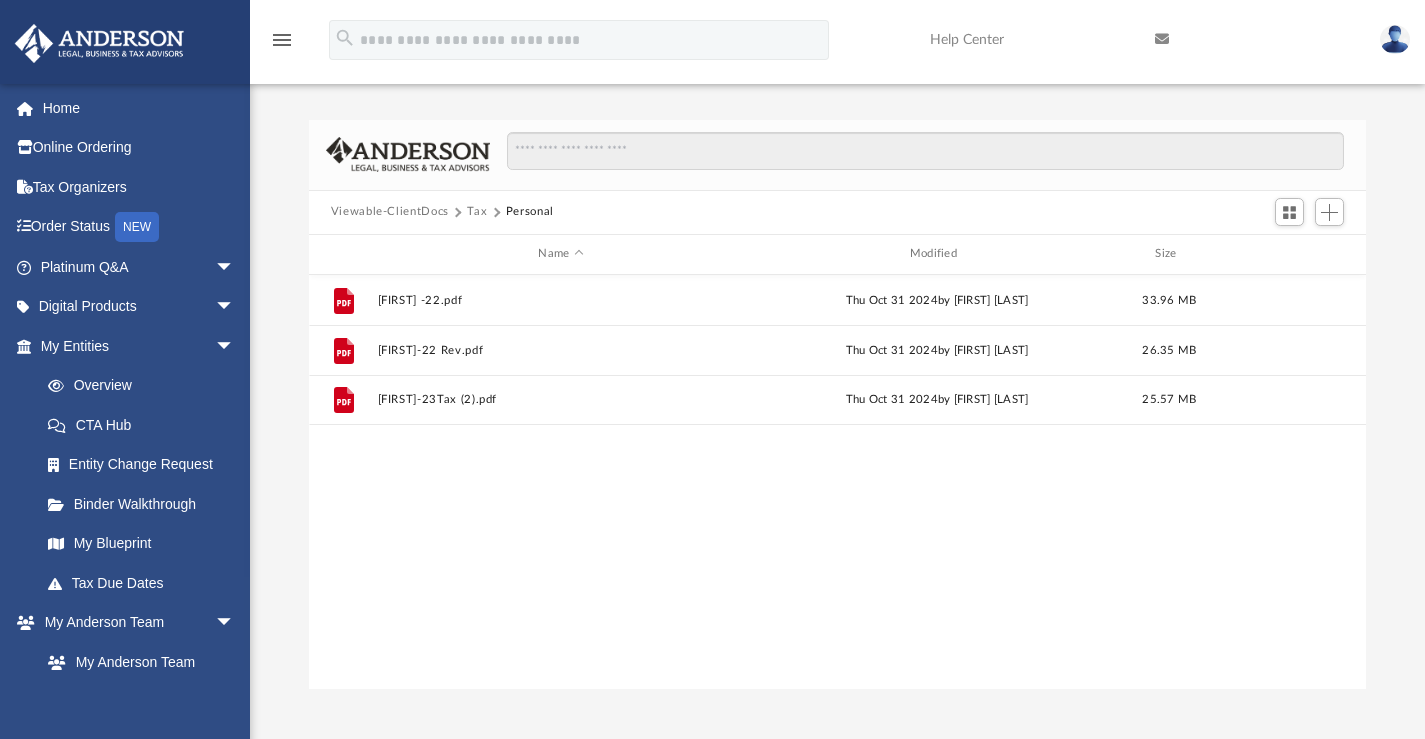 click on "Tax" at bounding box center [477, 212] 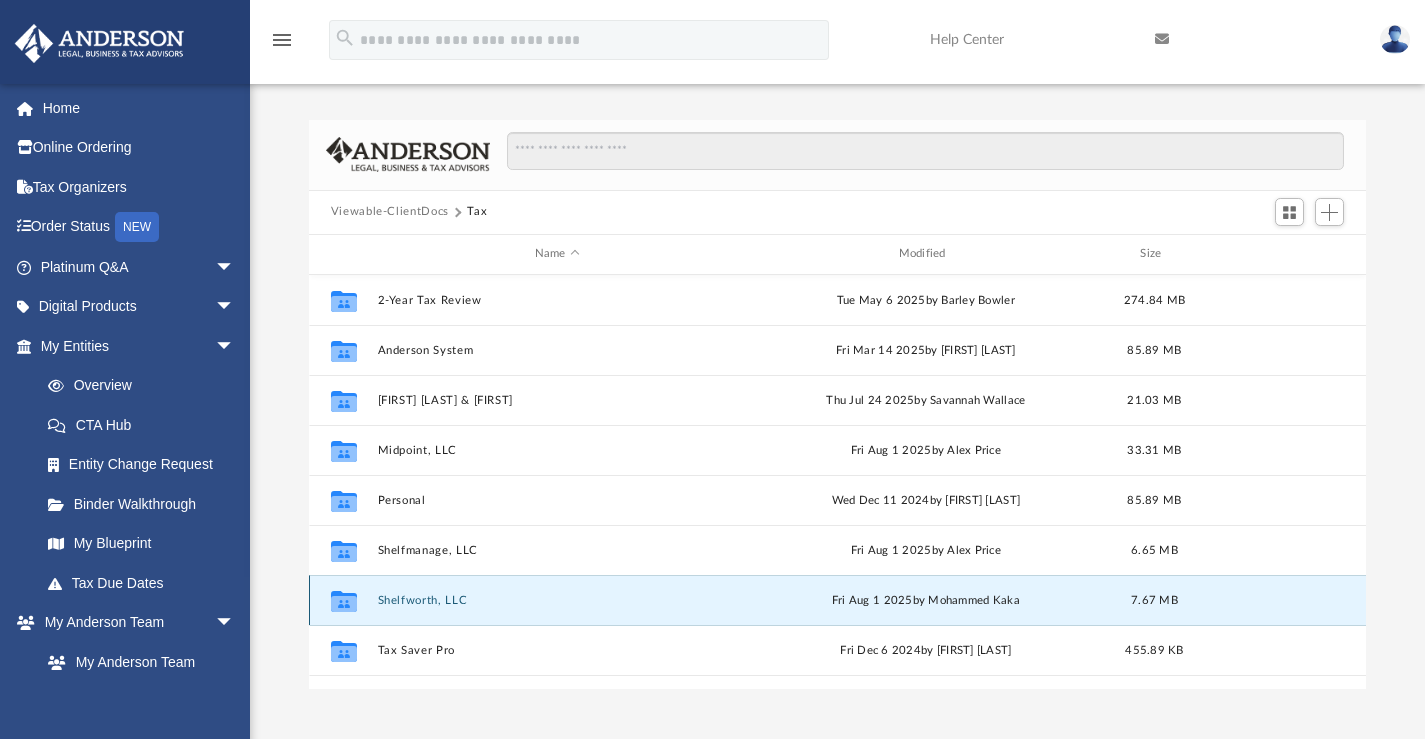 click on "Shelfworth, LLC" at bounding box center (557, 599) 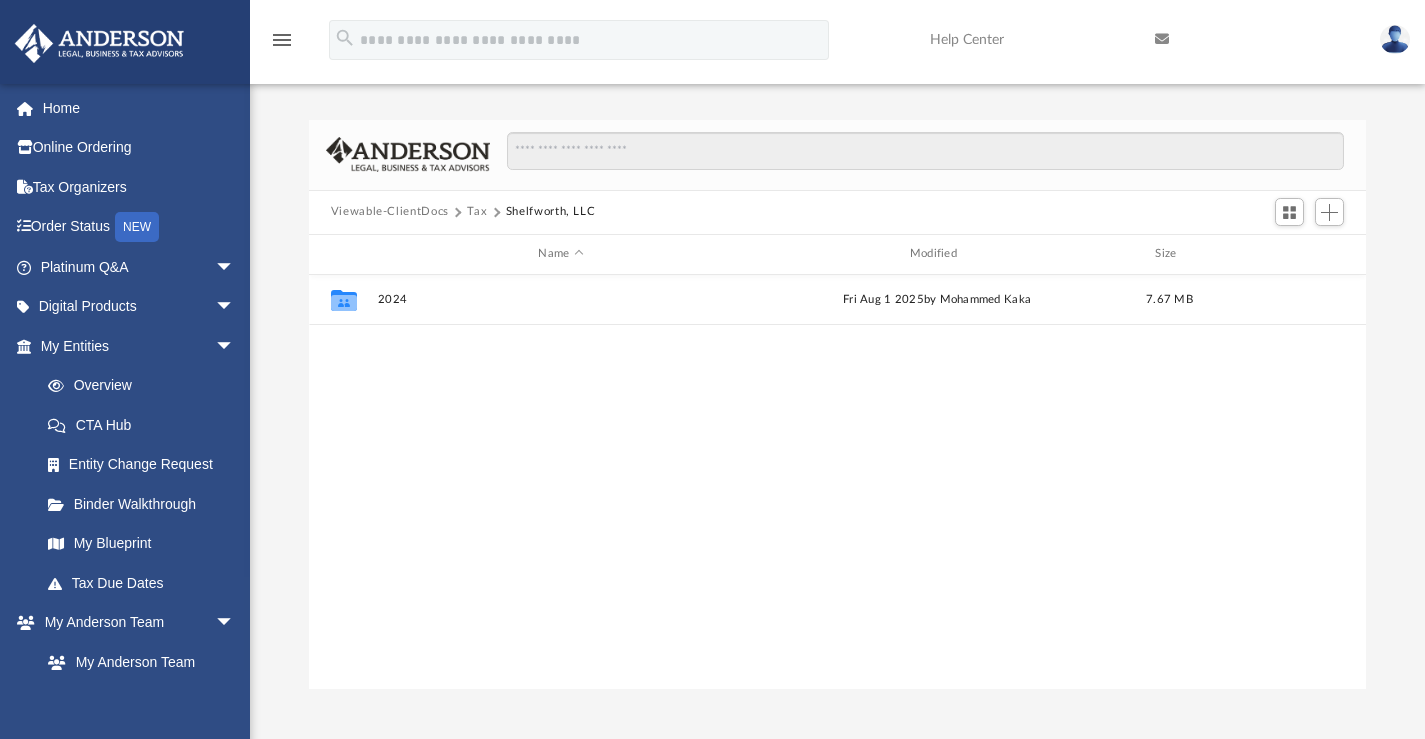 click on "Collaborated Folder 2024 Fri Aug 1 2025  by [FIRST] [LAST] 7.67 MB" at bounding box center [838, 482] 